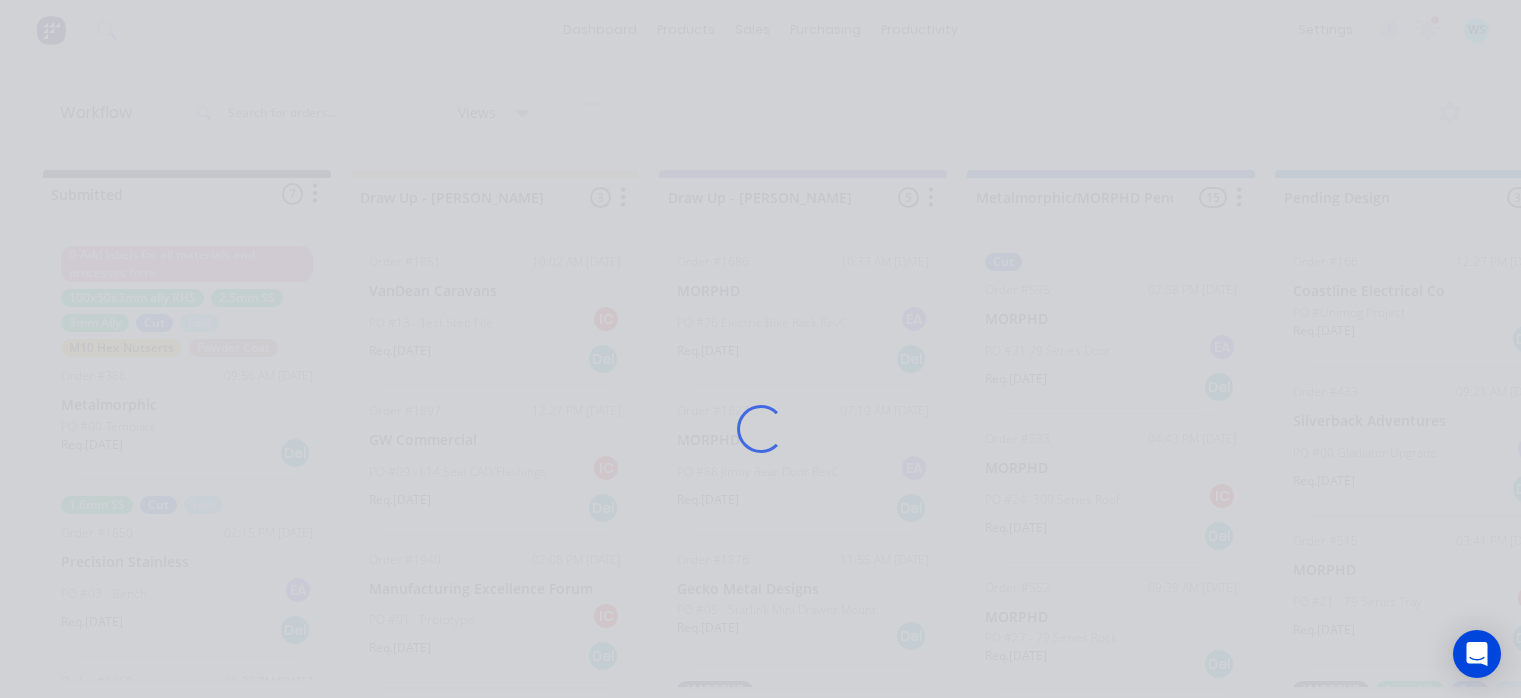 scroll, scrollTop: 4, scrollLeft: 1986, axis: both 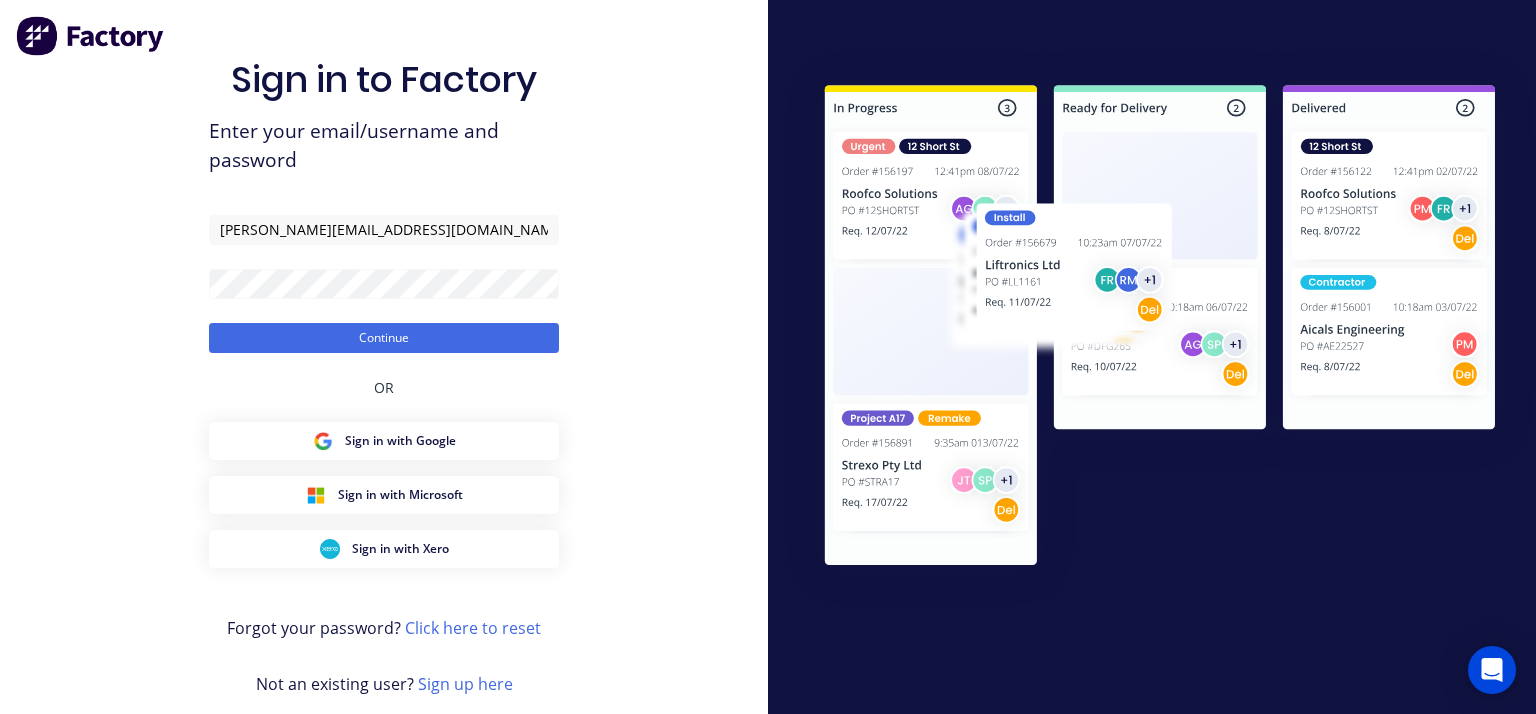 click on "Sign in to Factory Enter your email/username and password greg@metalmorphiclaser.com.au Continue   OR Sign in with Google   Sign in with Microsoft   Sign in with Xero   Forgot your password?   Click here to reset Not an existing user?   Sign up here" at bounding box center (384, 377) 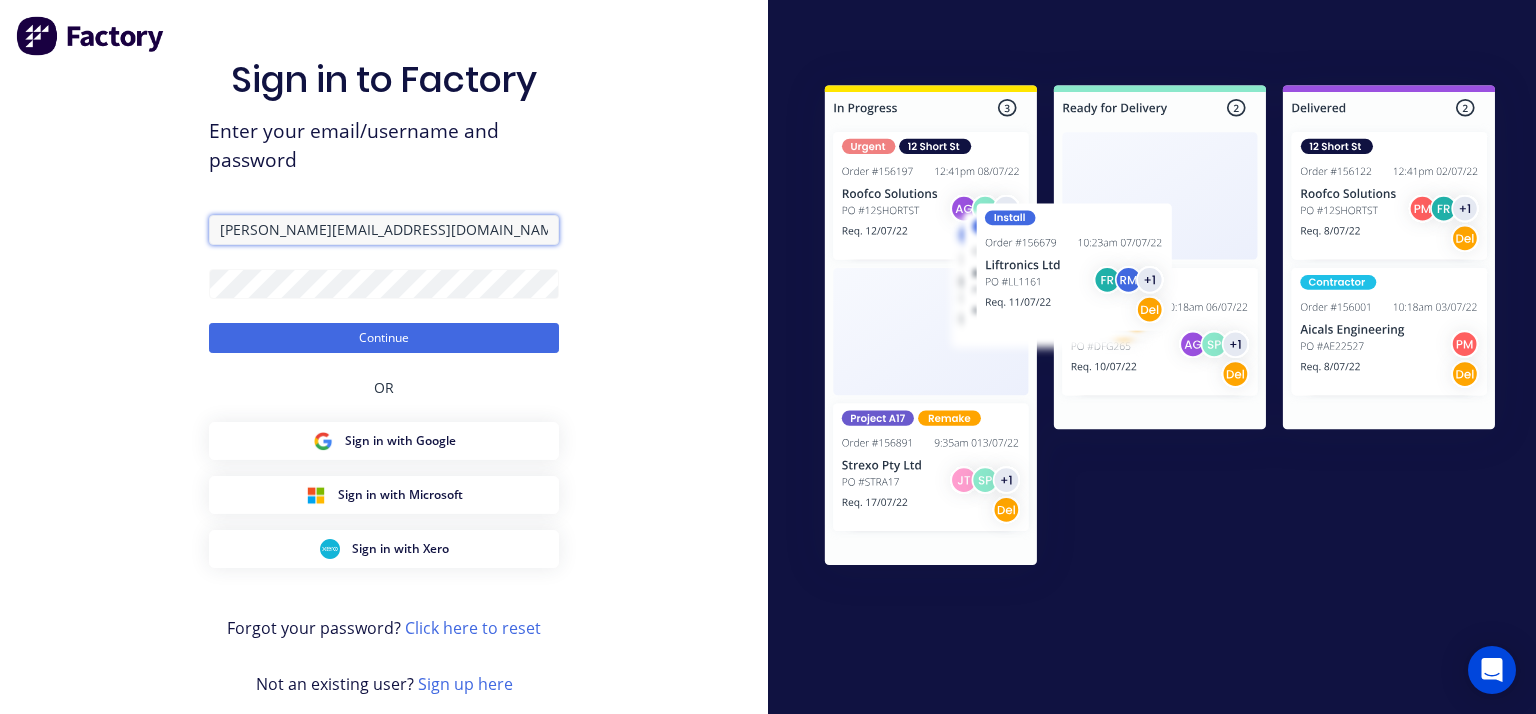 click on "greg@metalmorphiclaser.com.au" at bounding box center [384, 230] 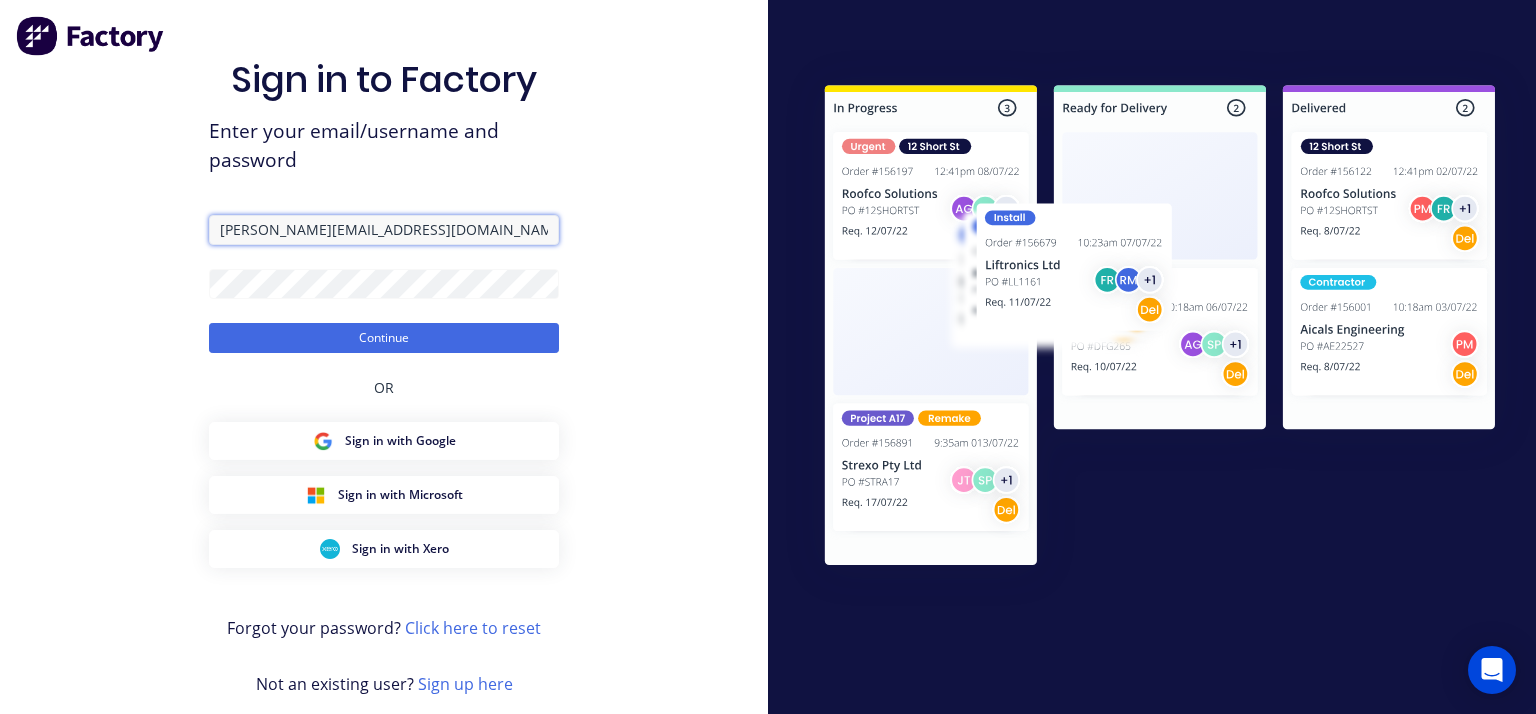 type on "workshop@metalmorphiclaser.com.au" 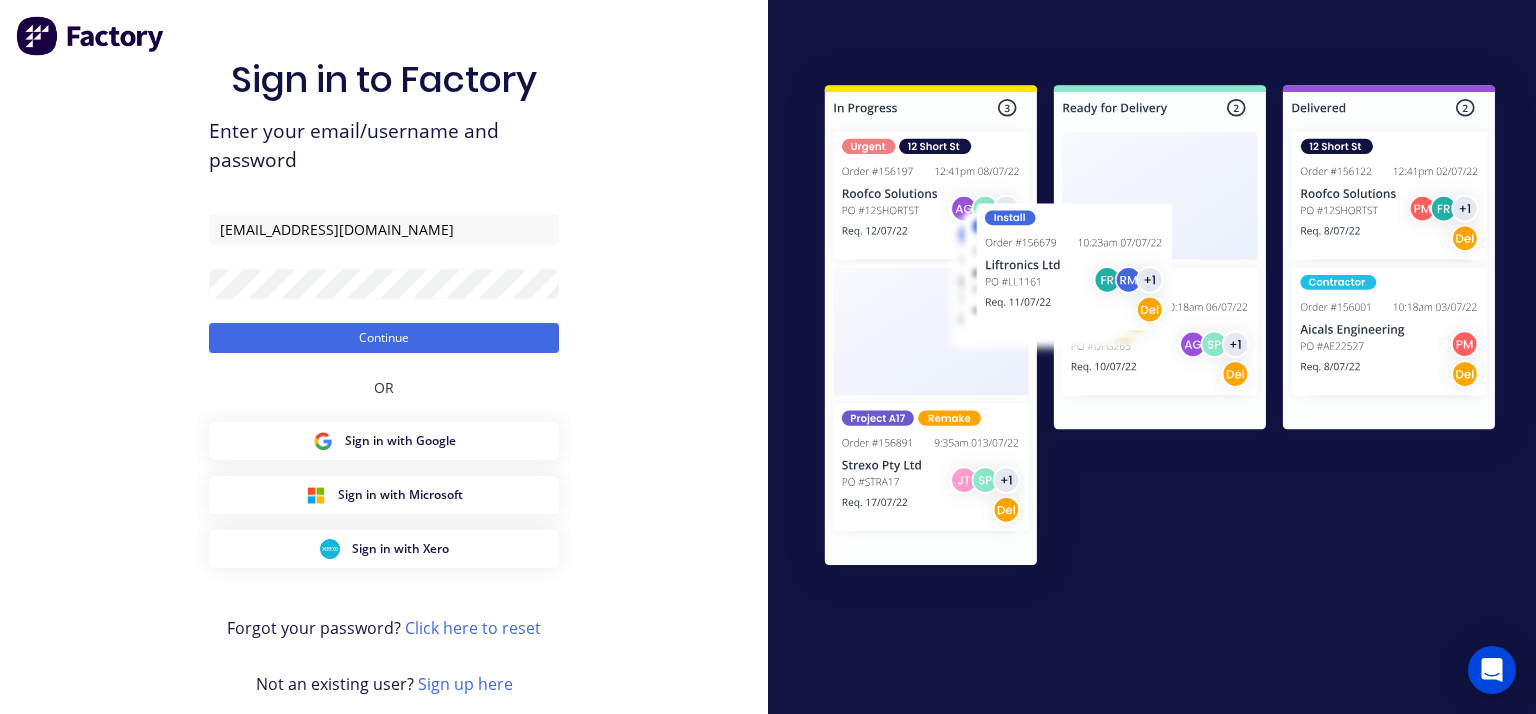 click on "Continue" at bounding box center (384, 338) 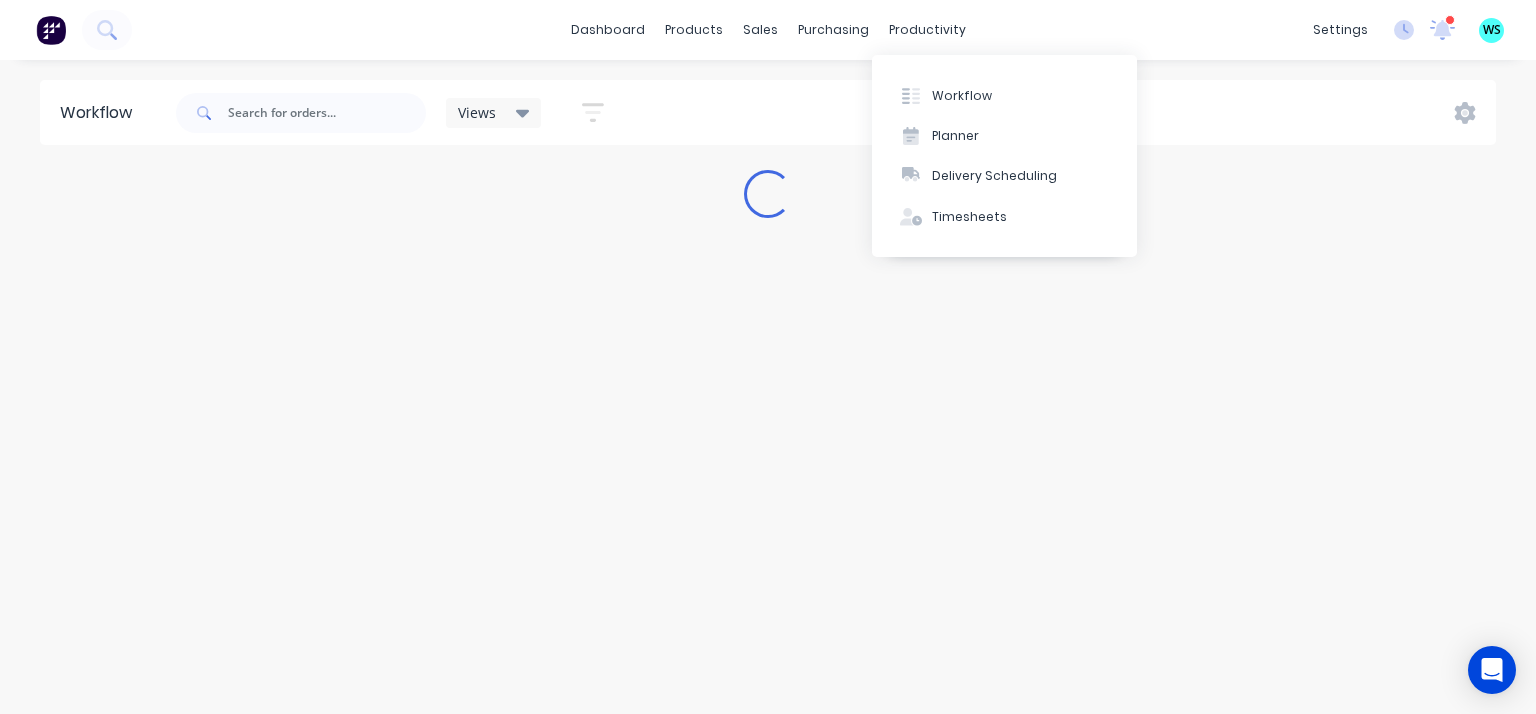click on "Workflow" at bounding box center (962, 96) 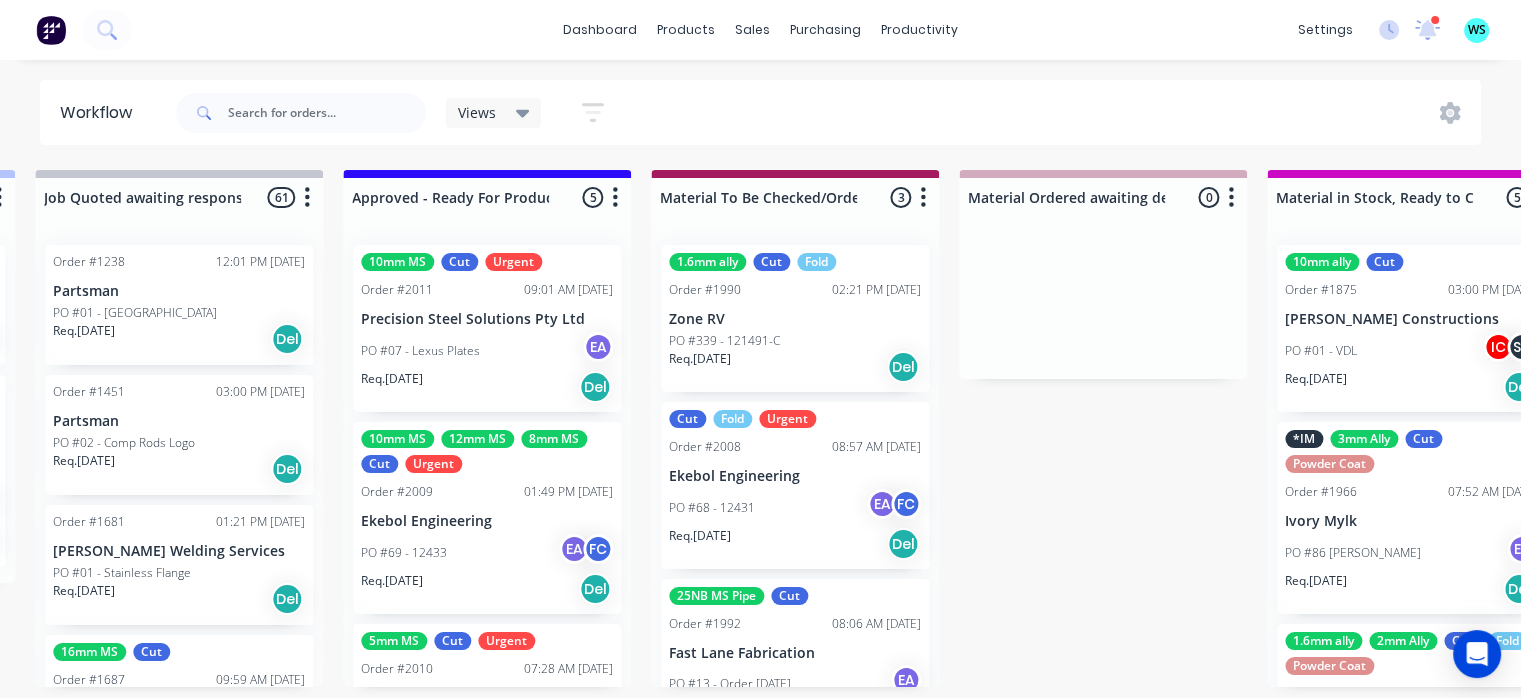 scroll, scrollTop: 0, scrollLeft: 2186, axis: horizontal 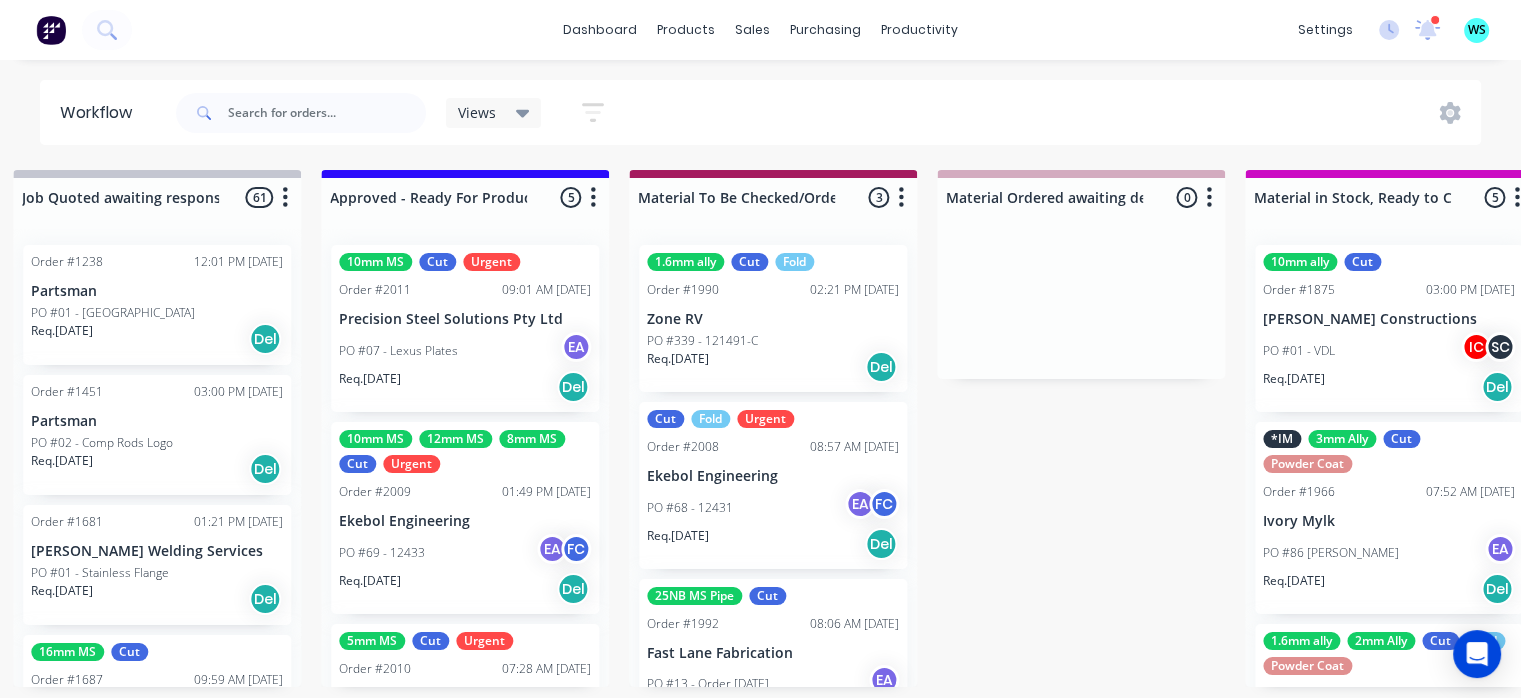 click on "PO #07 - Lexus Plates
EA" at bounding box center (465, 351) 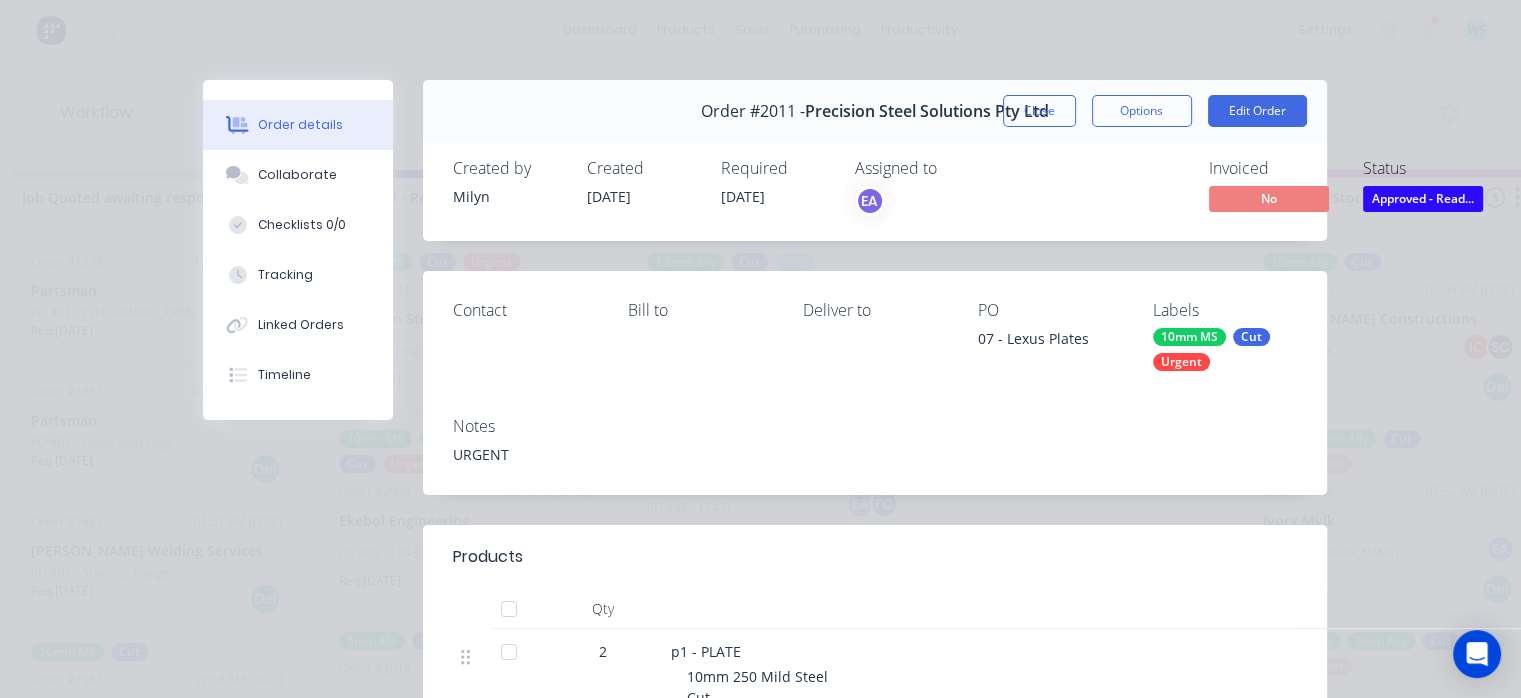 click on "Options" at bounding box center [1142, 111] 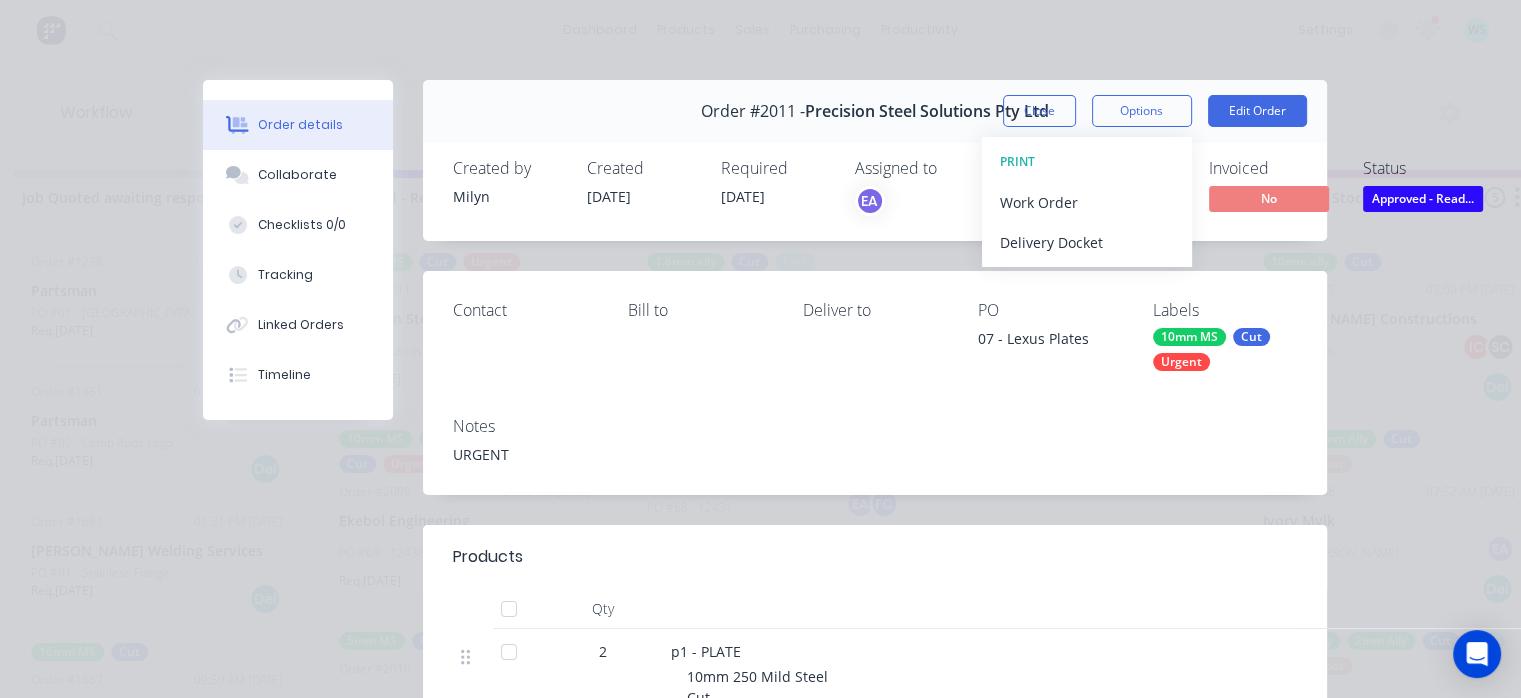 click on "Work Order" at bounding box center (1087, 202) 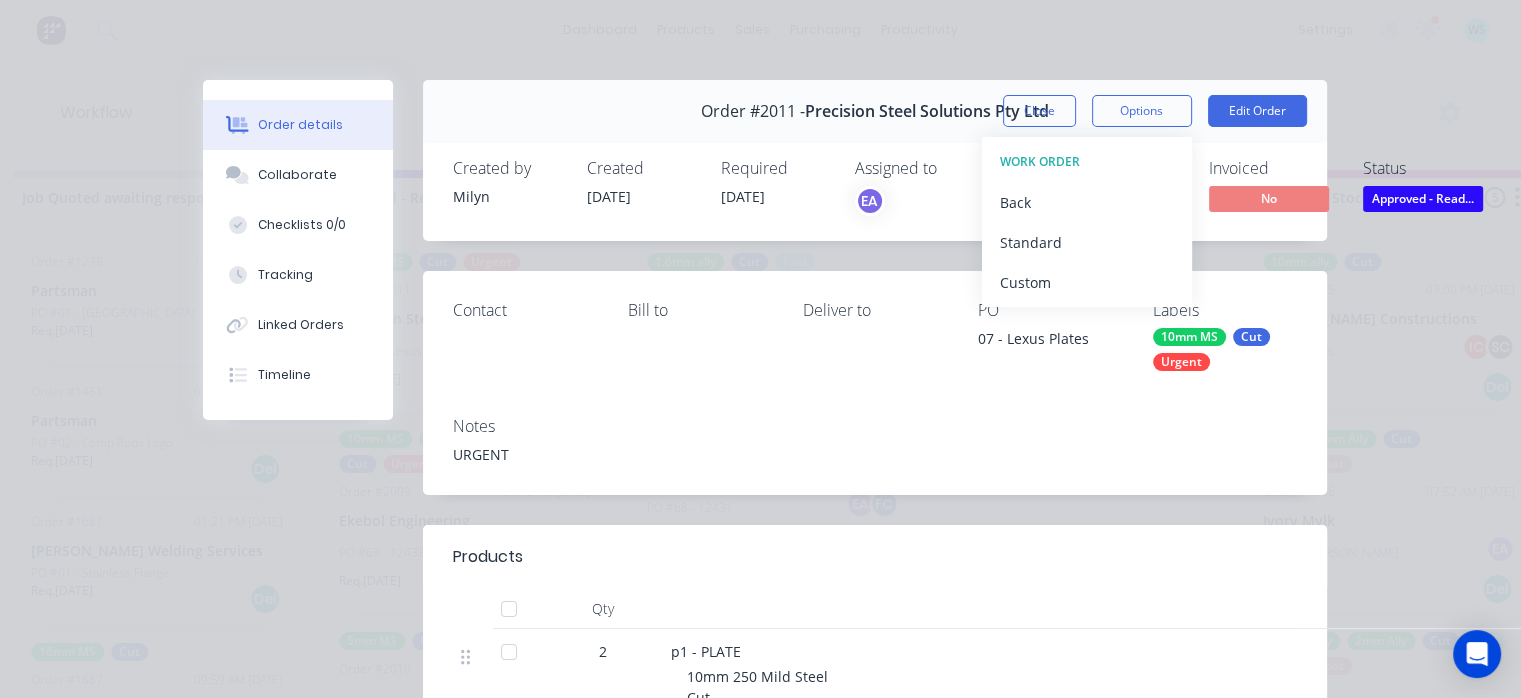 click on "Standard" at bounding box center (1087, 242) 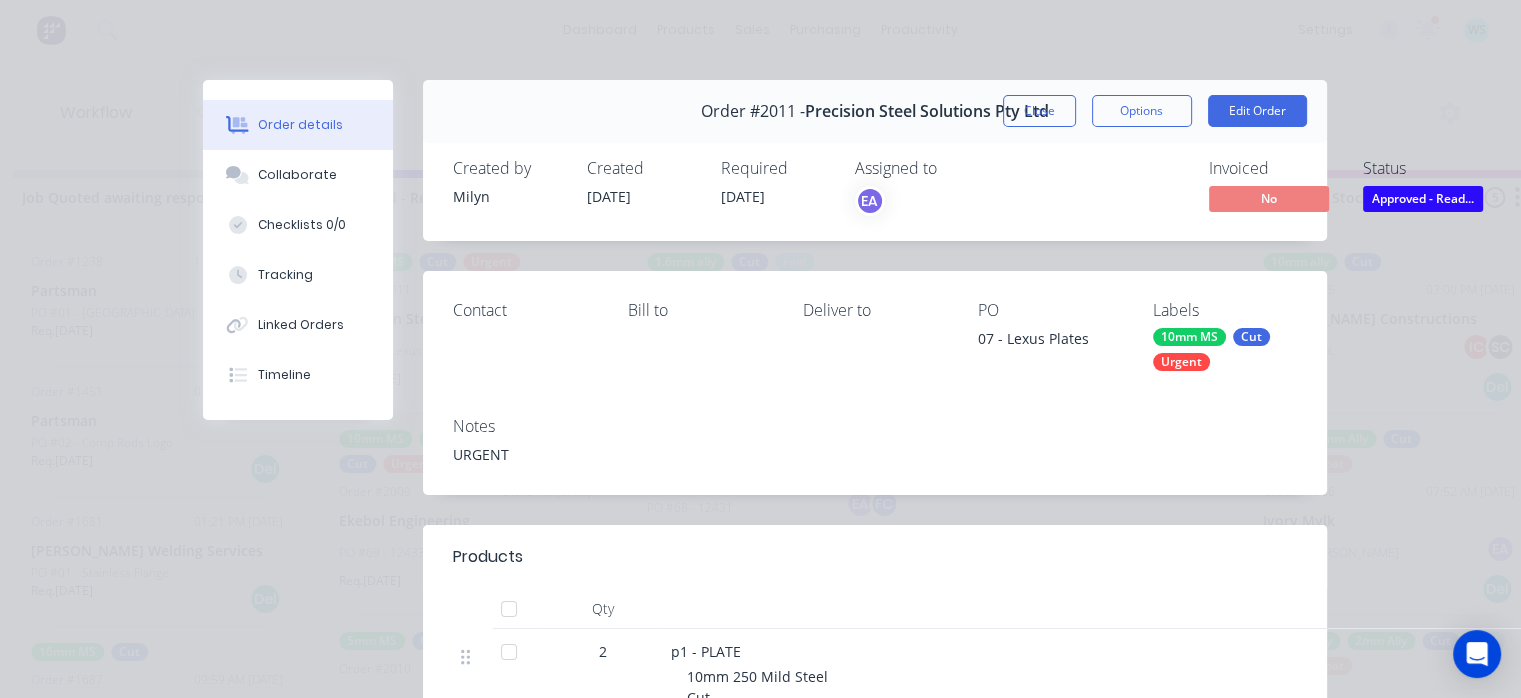 click on "Close" at bounding box center (1039, 111) 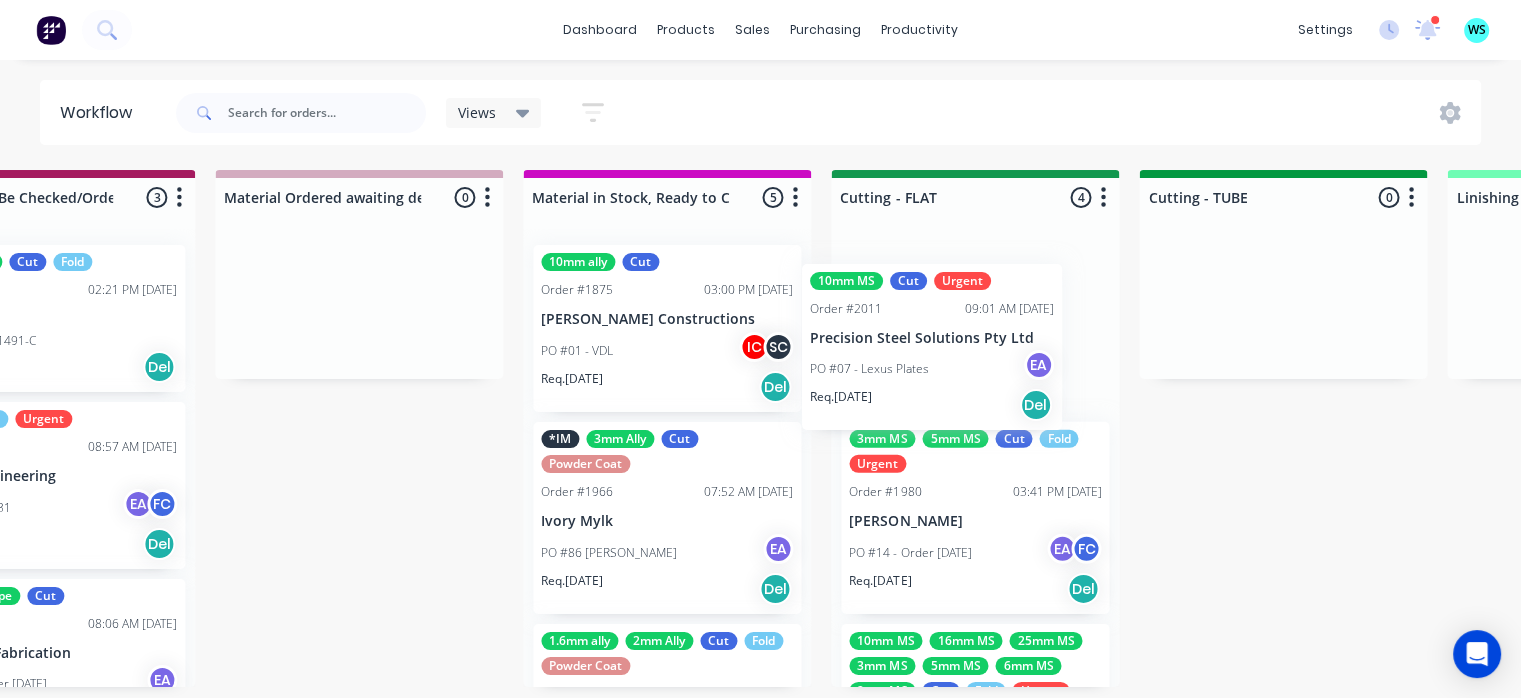 scroll, scrollTop: 0, scrollLeft: 2909, axis: horizontal 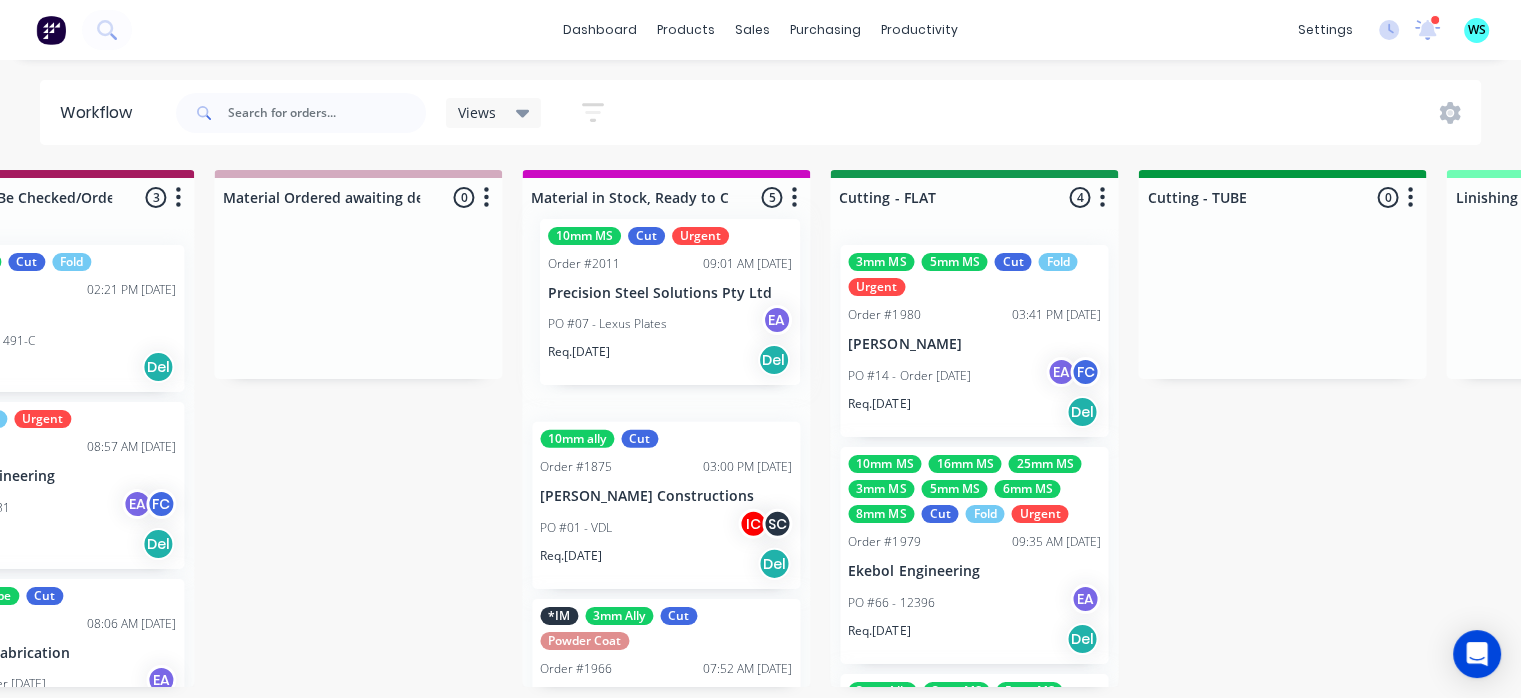 drag, startPoint x: 440, startPoint y: 339, endPoint x: 654, endPoint y: 313, distance: 215.57365 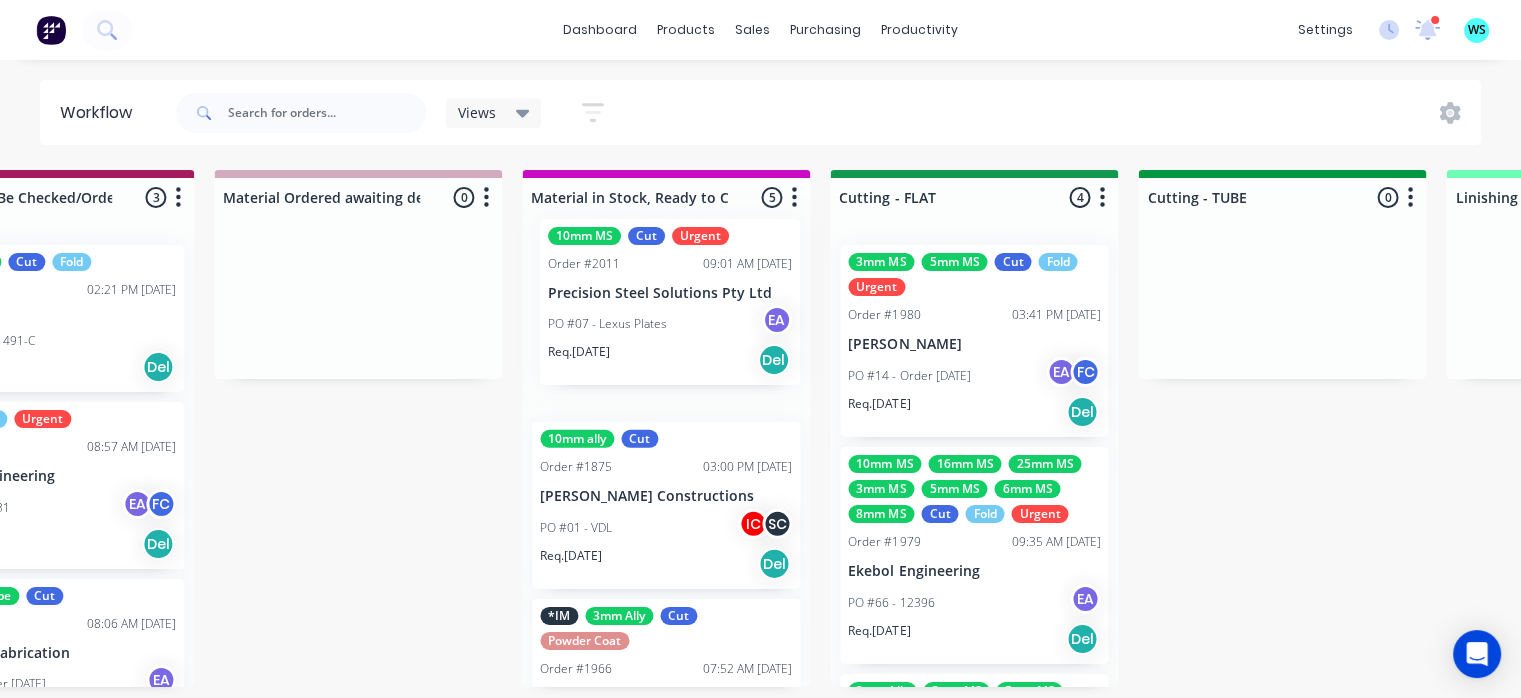 click on "Submitted 7 Status colour #273444 hex #273444 Save Cancel Summaries Total order value Invoiced to date To be invoiced Sort By Created date Required date Order number Customer name Most recent 0-Add labels for all materials and processes here 100x50x3mm ally RHS 2.5mm SS 3mm Ally Cut Fold M10 Hex Nutserts Powder Coat Order #386 09:56 AM [DATE] Metalmorphic PO #00-Template Req. [DATE] Del 1.6mm SS Cut Fold Order #1850 02:15 PM [DATE] Precision Stainless PO #03 - Bench EA Req. [DATE] Del Order #1950 06:38 PM [DATE] Precision Stainless PO #07 - Tray Shelves
Req. [DATE] Del Urgent Order #1998 09:24 AM [DATE] Australis Fabrications PO #03 - QU-1328
Req. [DATE] Del Quote Order #2013 11:35 AM [DATE] VanDean Caravans PO #16 - Build #006 - Chassis Req. [DATE] Del Quote Order #2014 12:10 PM [DATE] [PERSON_NAME] PO #01 - SS Req. [DATE] Del Order #2015 02:41 PM [DATE] MORPHD PO #102 - [PERSON_NAME]
Req. [DATE] Del Draw Up - [PERSON_NAME] 3 Status colour #F6D982 hex #F6D982 Save Cancel Email SMS IC" at bounding box center (1063, 428) 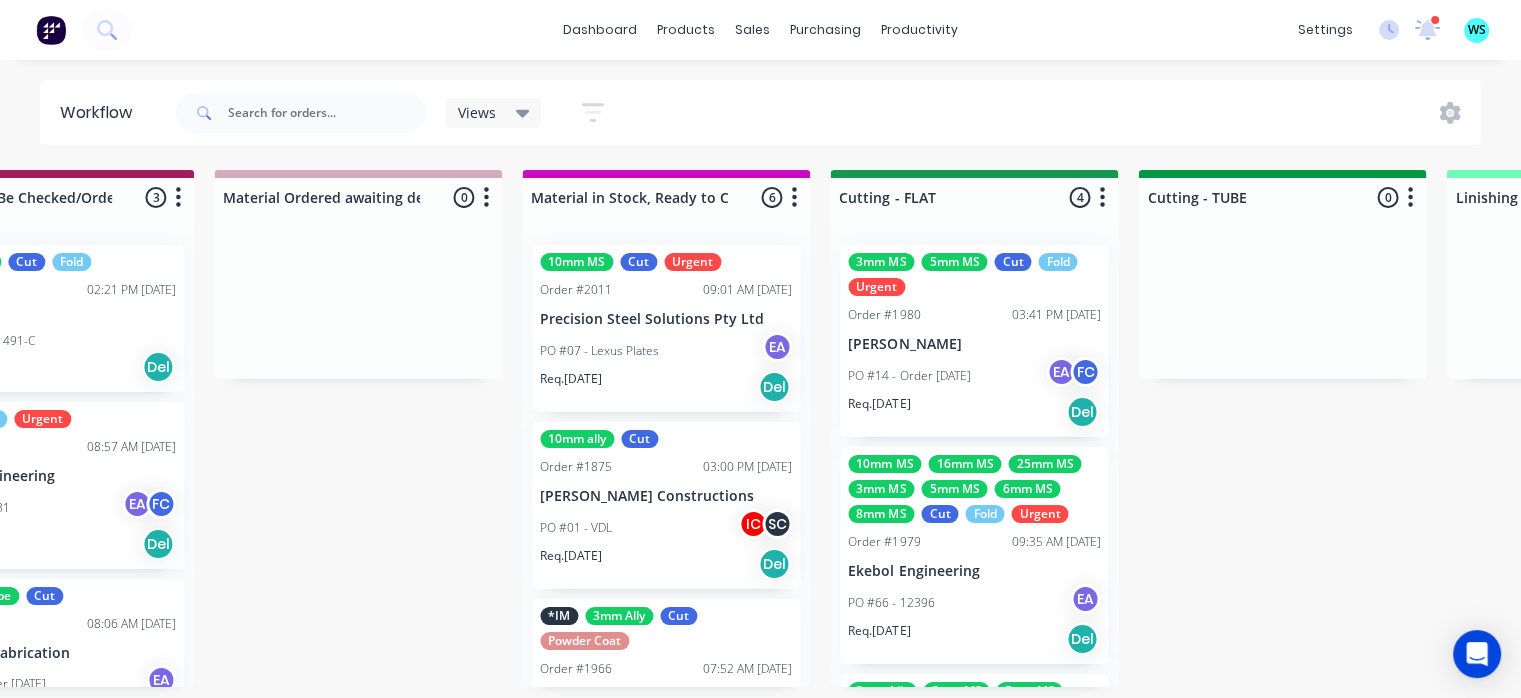 click 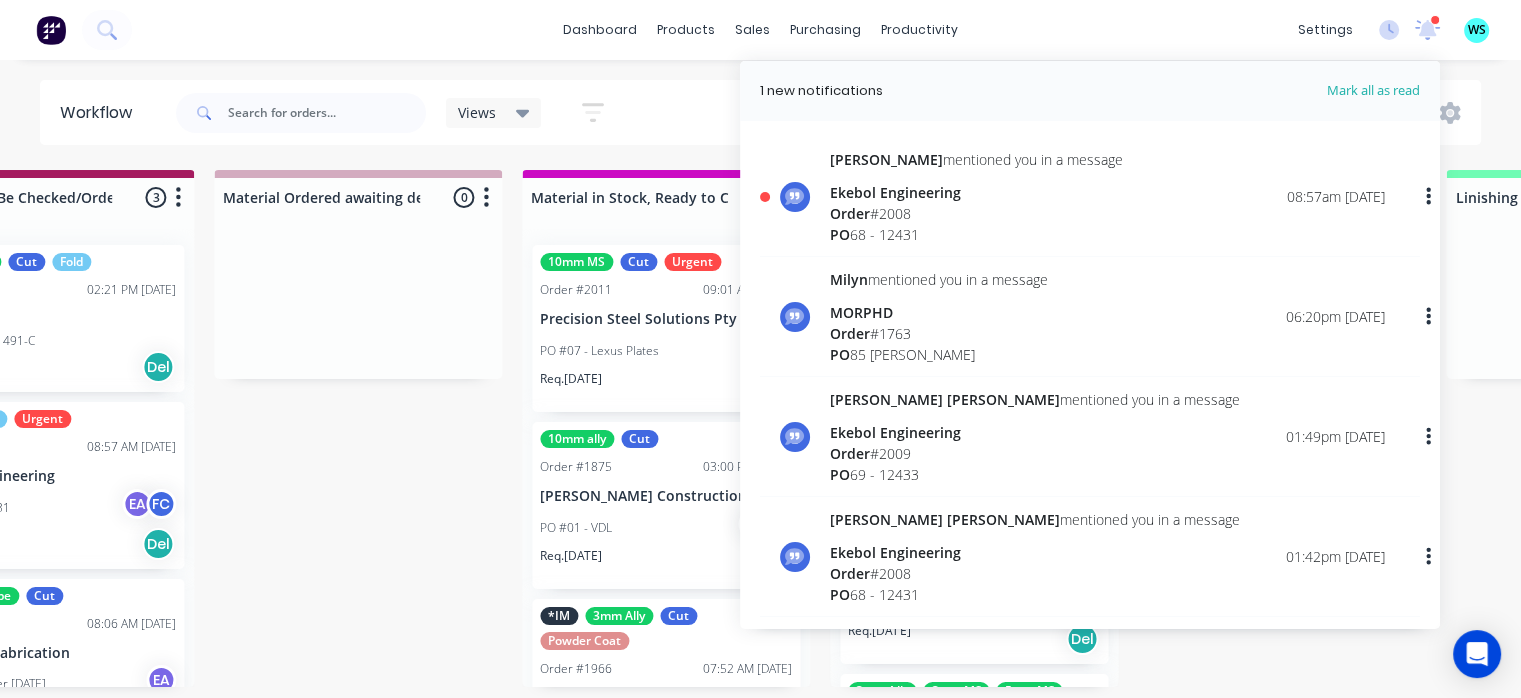 click 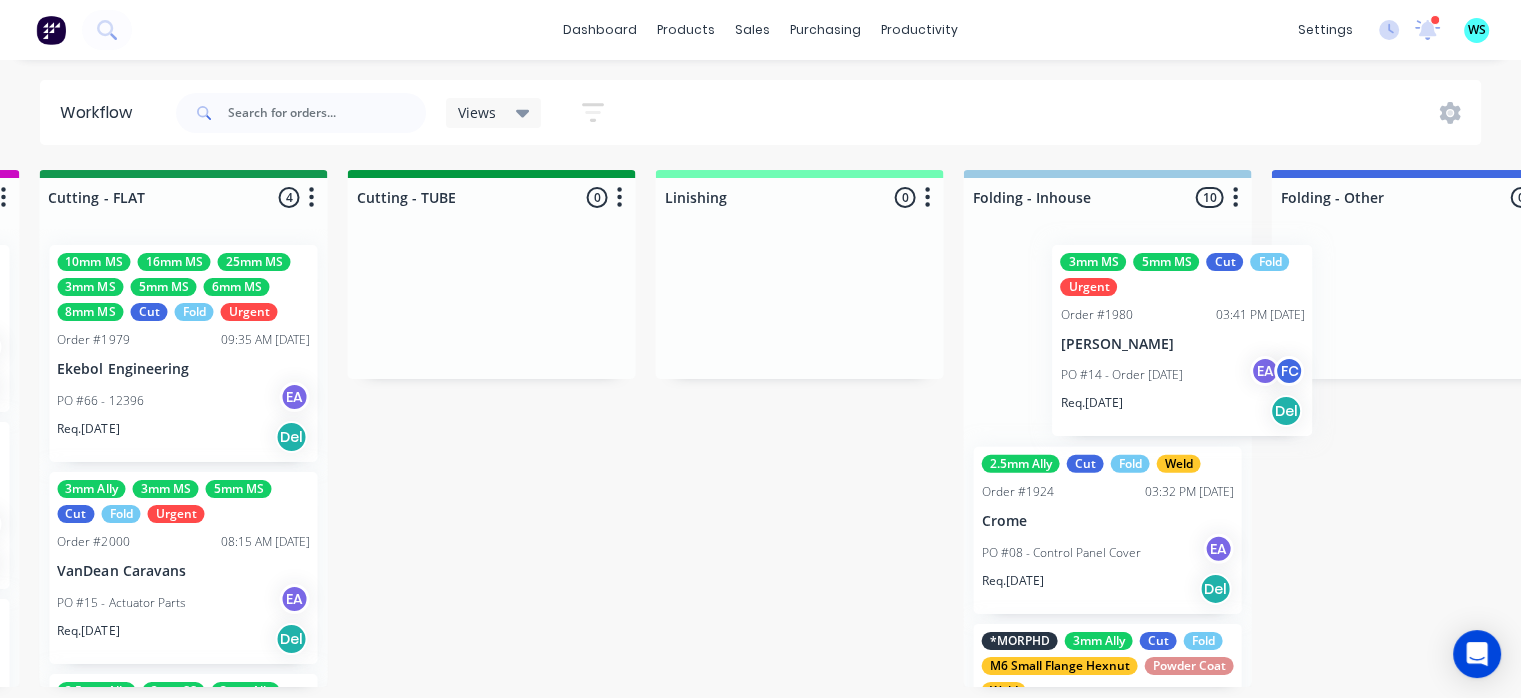 scroll, scrollTop: 0, scrollLeft: 3701, axis: horizontal 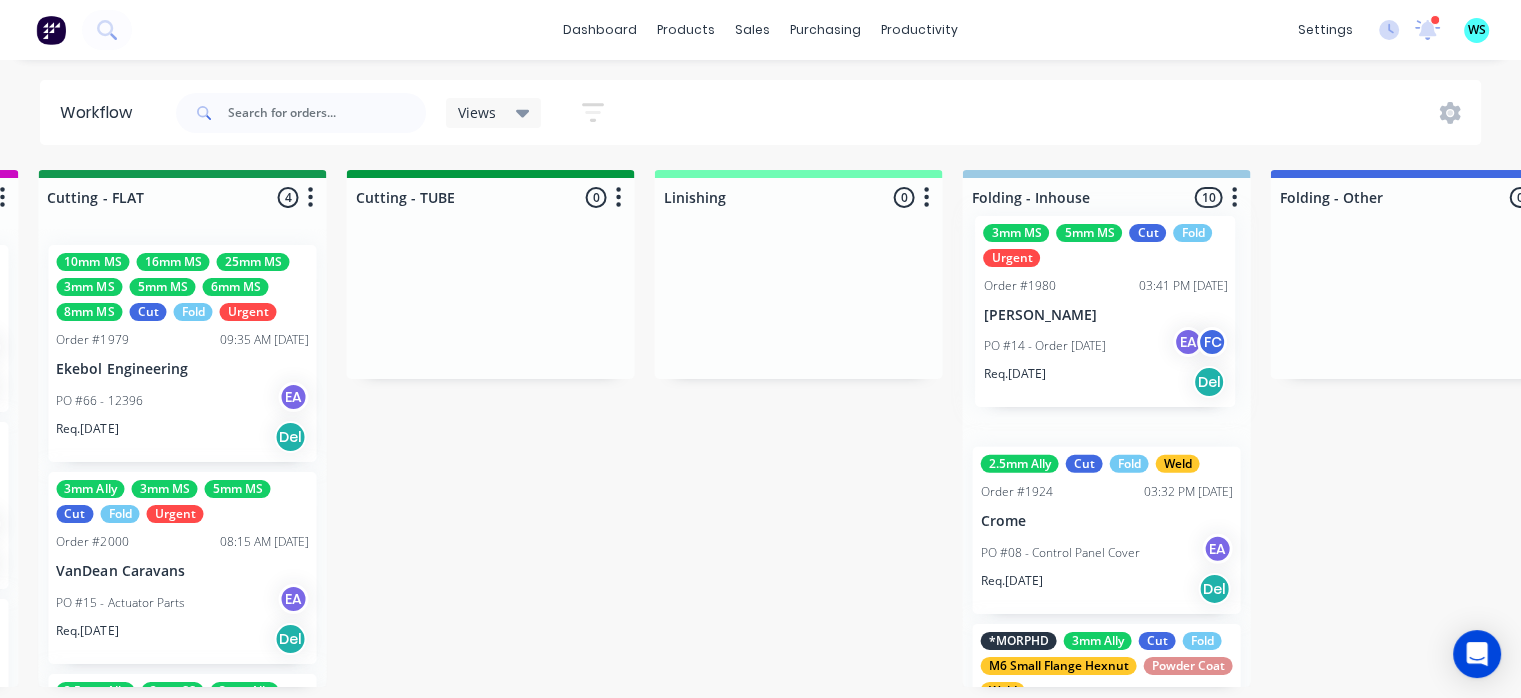 drag, startPoint x: 958, startPoint y: 385, endPoint x: 884, endPoint y: 351, distance: 81.437096 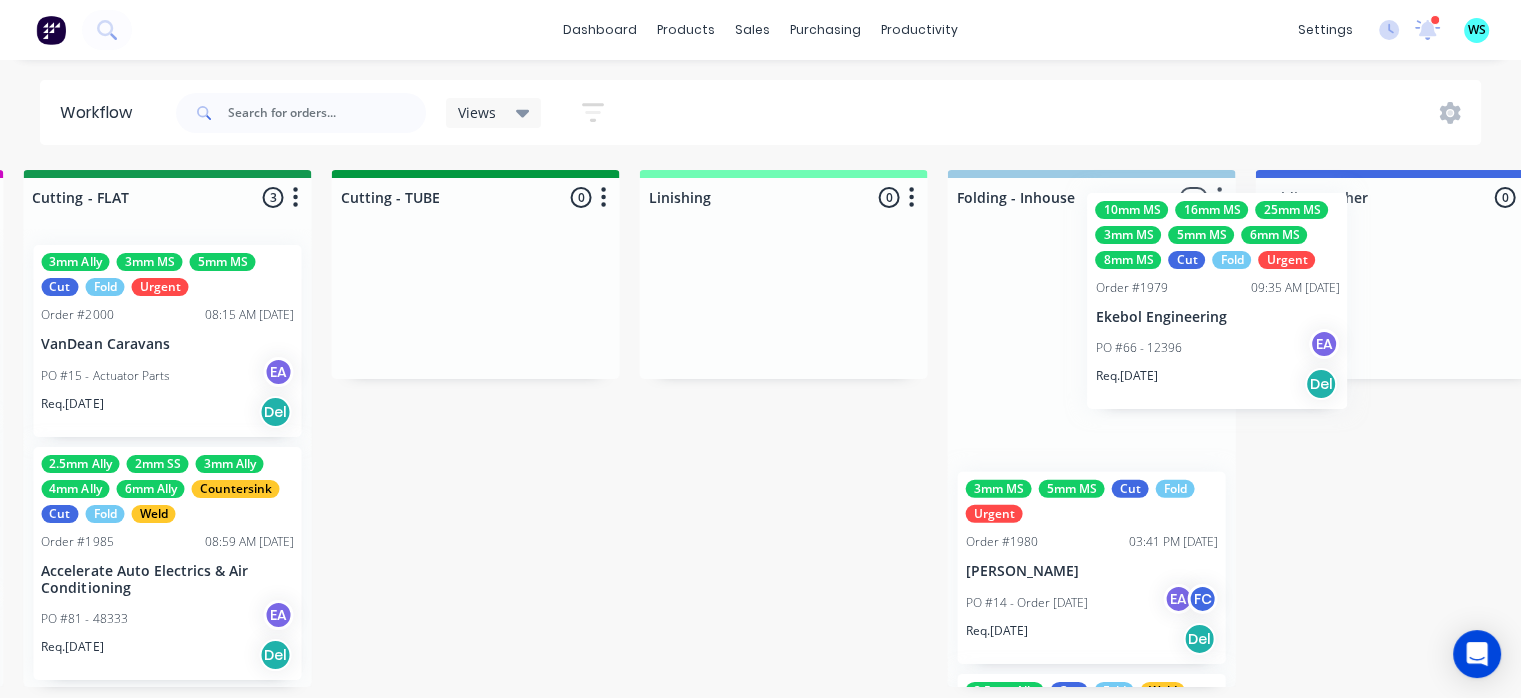 scroll, scrollTop: 0, scrollLeft: 3722, axis: horizontal 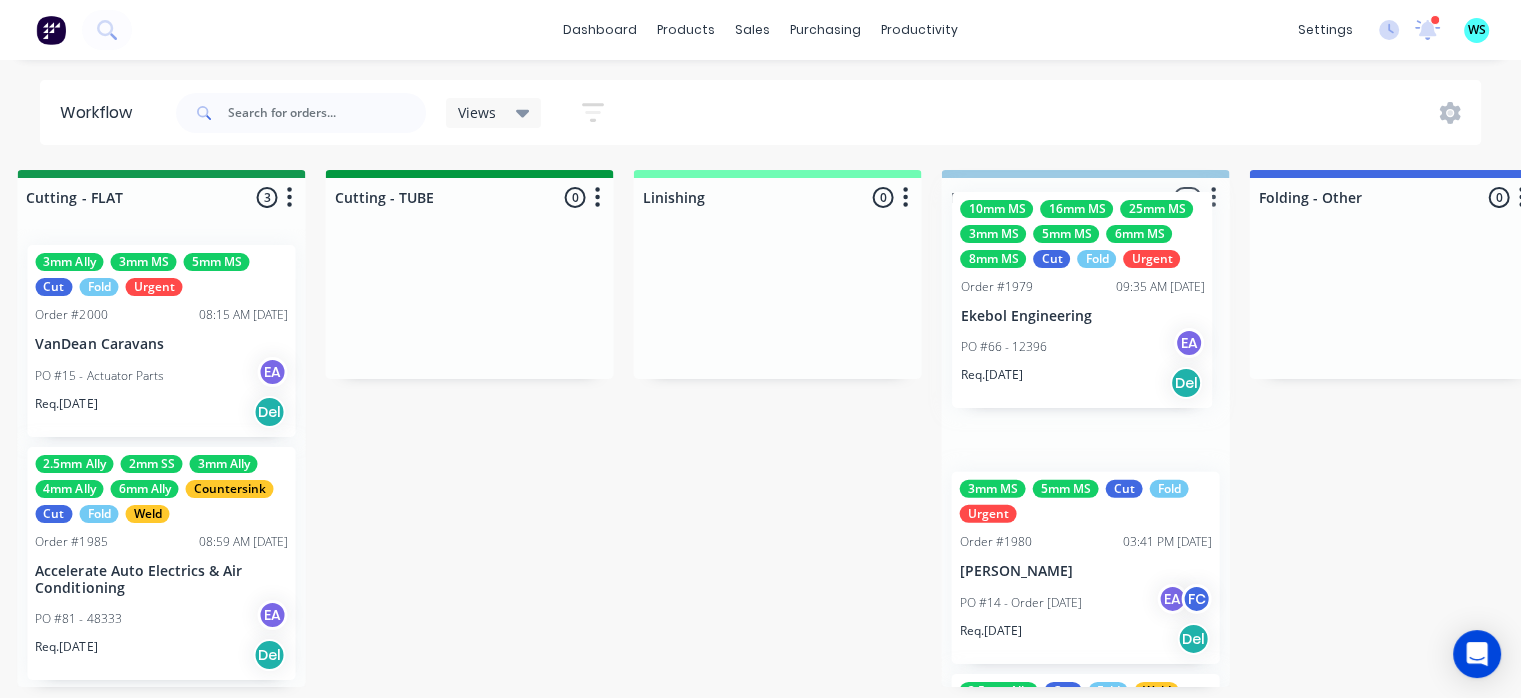 drag, startPoint x: 140, startPoint y: 394, endPoint x: 1056, endPoint y: 341, distance: 917.53204 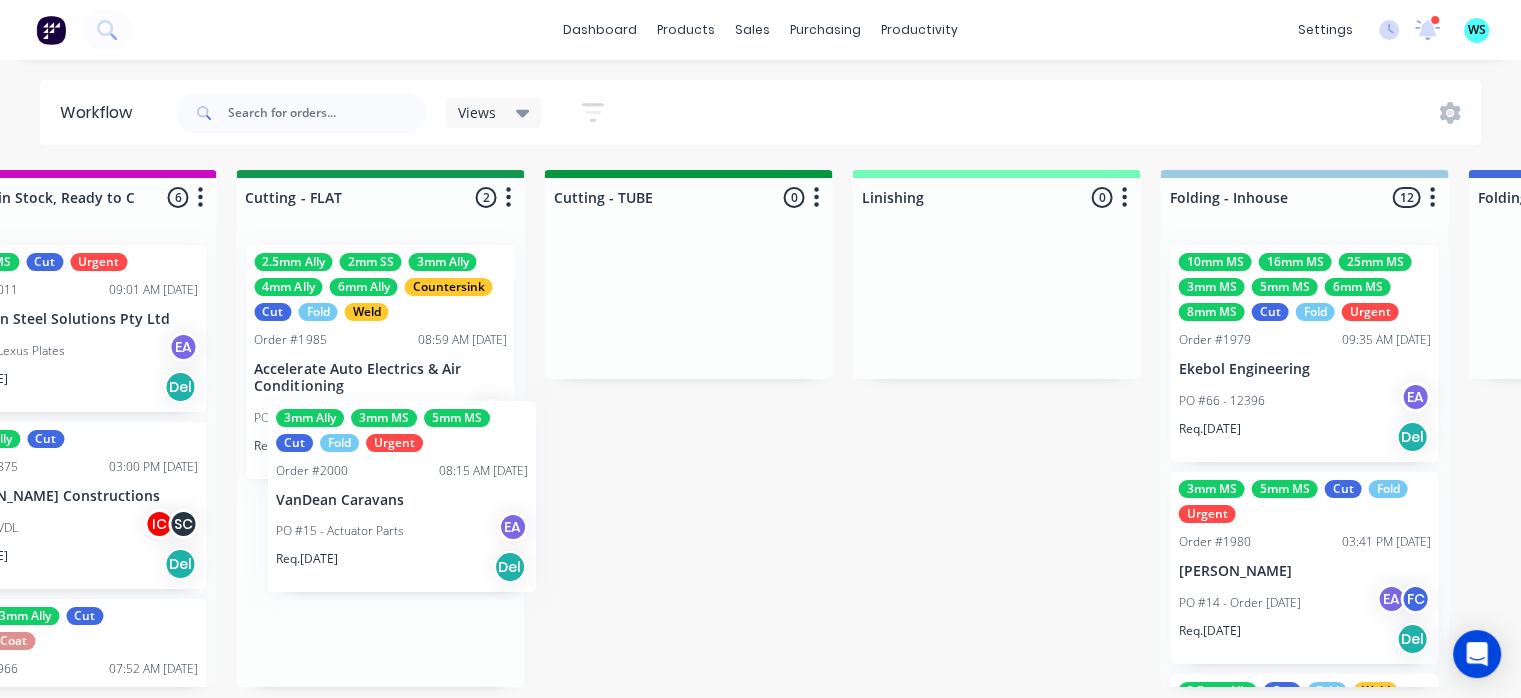 scroll, scrollTop: 0, scrollLeft: 3500, axis: horizontal 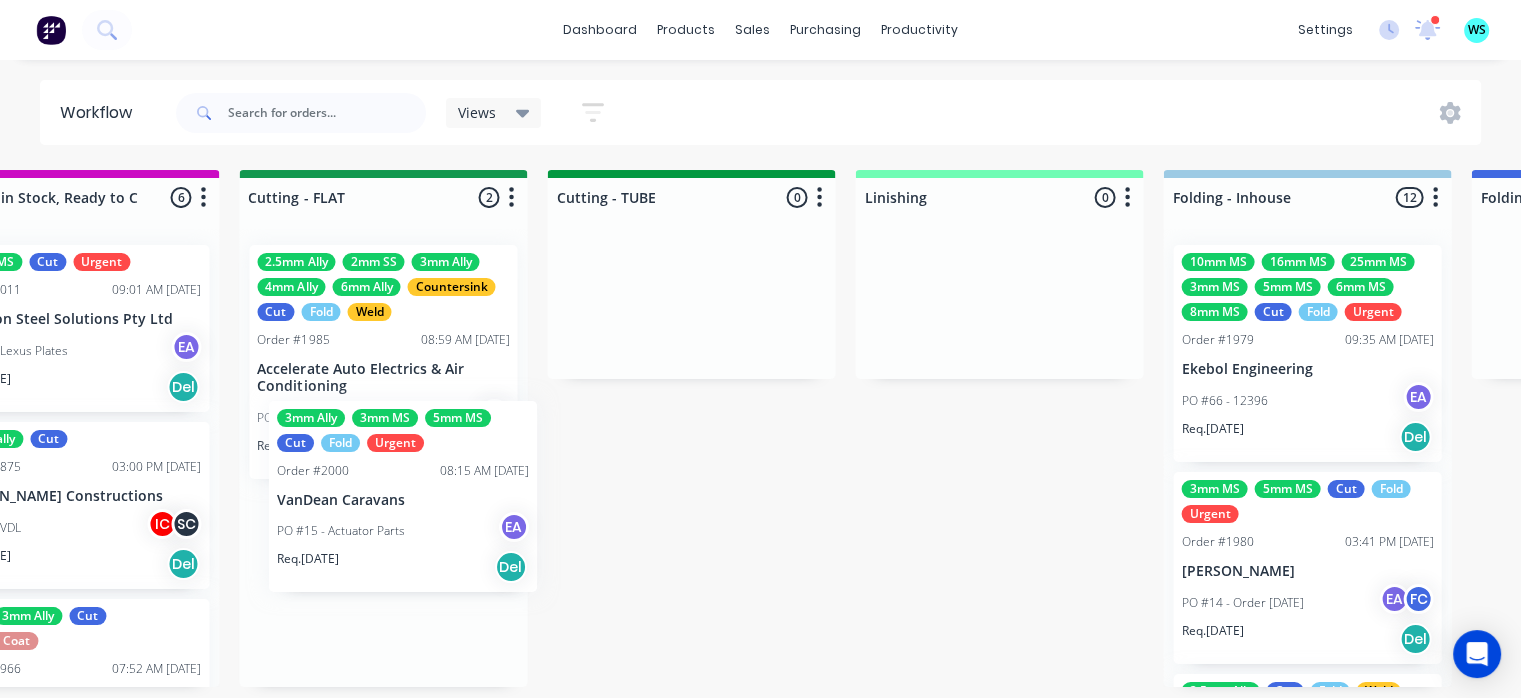 drag, startPoint x: 76, startPoint y: 365, endPoint x: 338, endPoint y: 521, distance: 304.9262 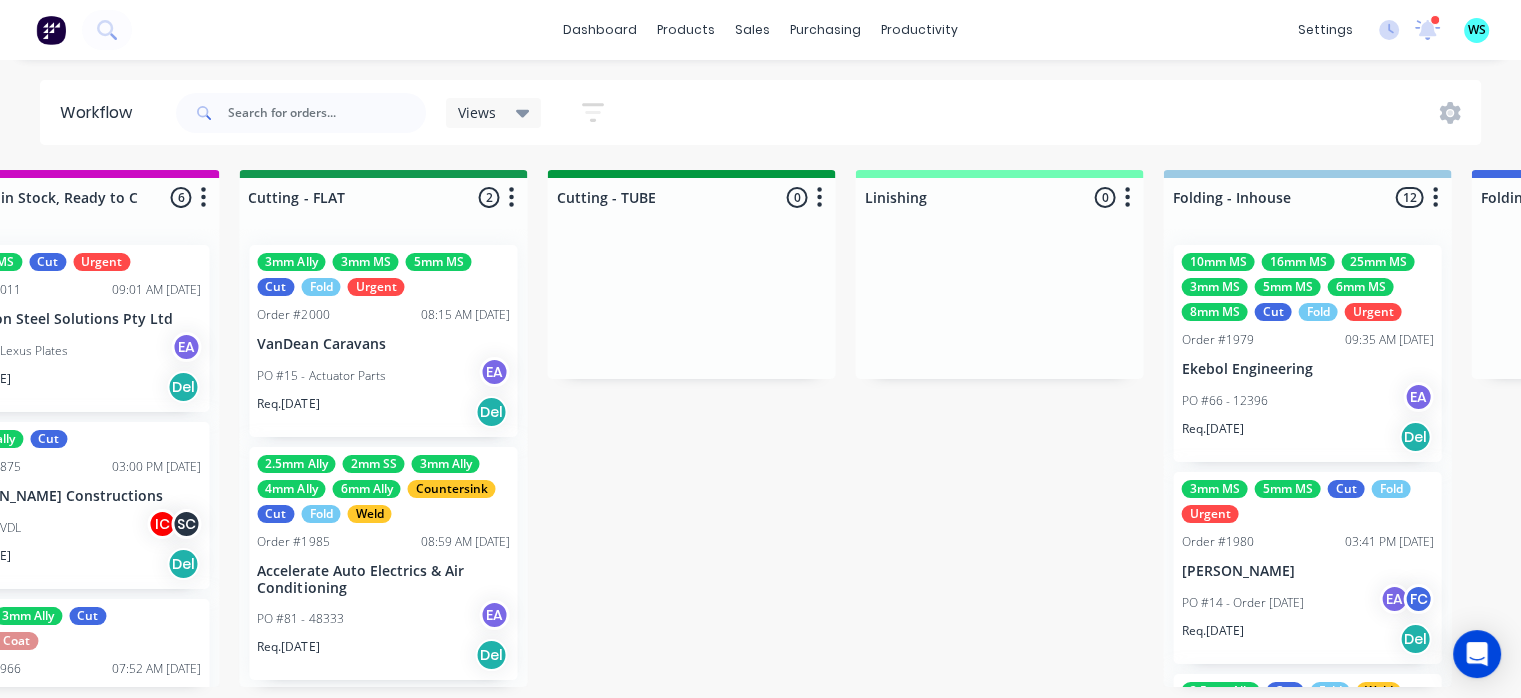 click on "Submitted 7 Status colour #273444 hex #273444 Save Cancel Summaries Total order value Invoiced to date To be invoiced Sort By Created date Required date Order number Customer name Most recent 0-Add labels for all materials and processes here 100x50x3mm ally RHS 2.5mm SS 3mm Ally Cut Fold M10 Hex Nutserts Powder Coat Order #386 09:56 AM [DATE] Metalmorphic PO #00-Template Req. [DATE] Del 1.6mm SS Cut Fold Order #1850 02:15 PM [DATE] Precision Stainless PO #03 - Bench EA Req. [DATE] Del Order #1950 06:38 PM [DATE] Precision Stainless PO #07 - Tray Shelves
Req. [DATE] Del Urgent Order #1998 09:24 AM [DATE] Australis Fabrications PO #03 - QU-1328
Req. [DATE] Del Quote Order #2013 11:35 AM [DATE] VanDean Caravans PO #16 - Build #006 - Chassis Req. [DATE] Del Quote Order #2014 12:10 PM [DATE] [PERSON_NAME] PO #01 - SS Req. [DATE] Del Order #2015 02:41 PM [DATE] MORPHD PO #102 - [PERSON_NAME]
Req. [DATE] Del Draw Up - [PERSON_NAME] 3 Status colour #F6D982 hex #F6D982 Save Cancel Email SMS IC" at bounding box center [472, 428] 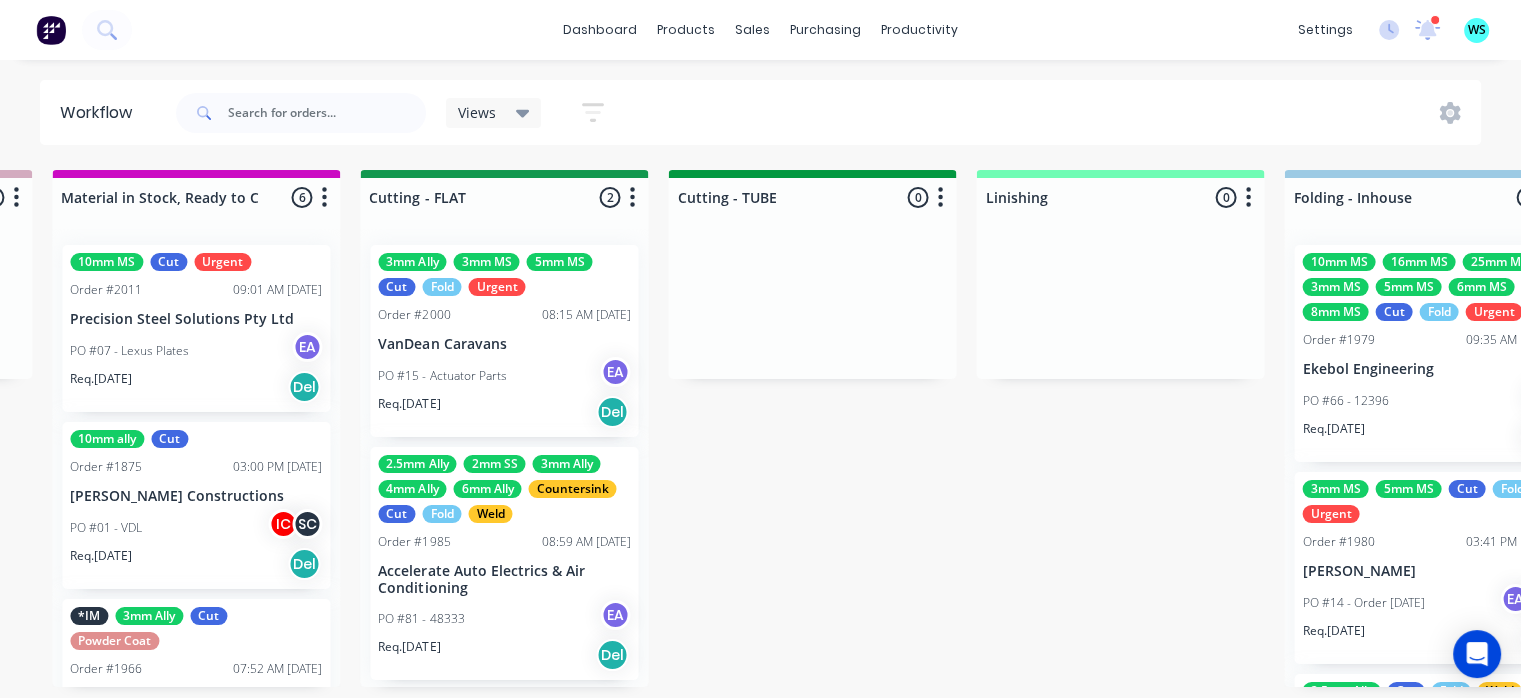 scroll, scrollTop: 0, scrollLeft: 3375, axis: horizontal 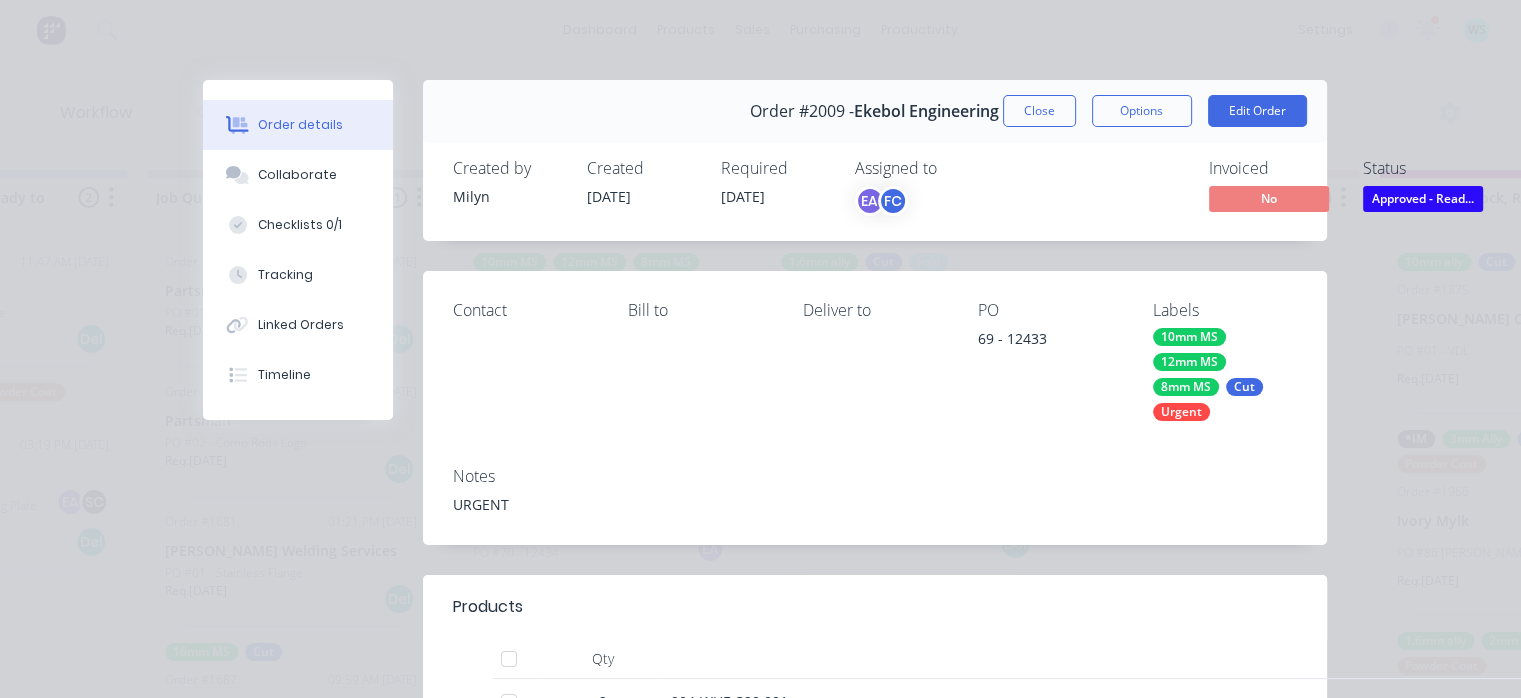 click on "Options" at bounding box center [1142, 111] 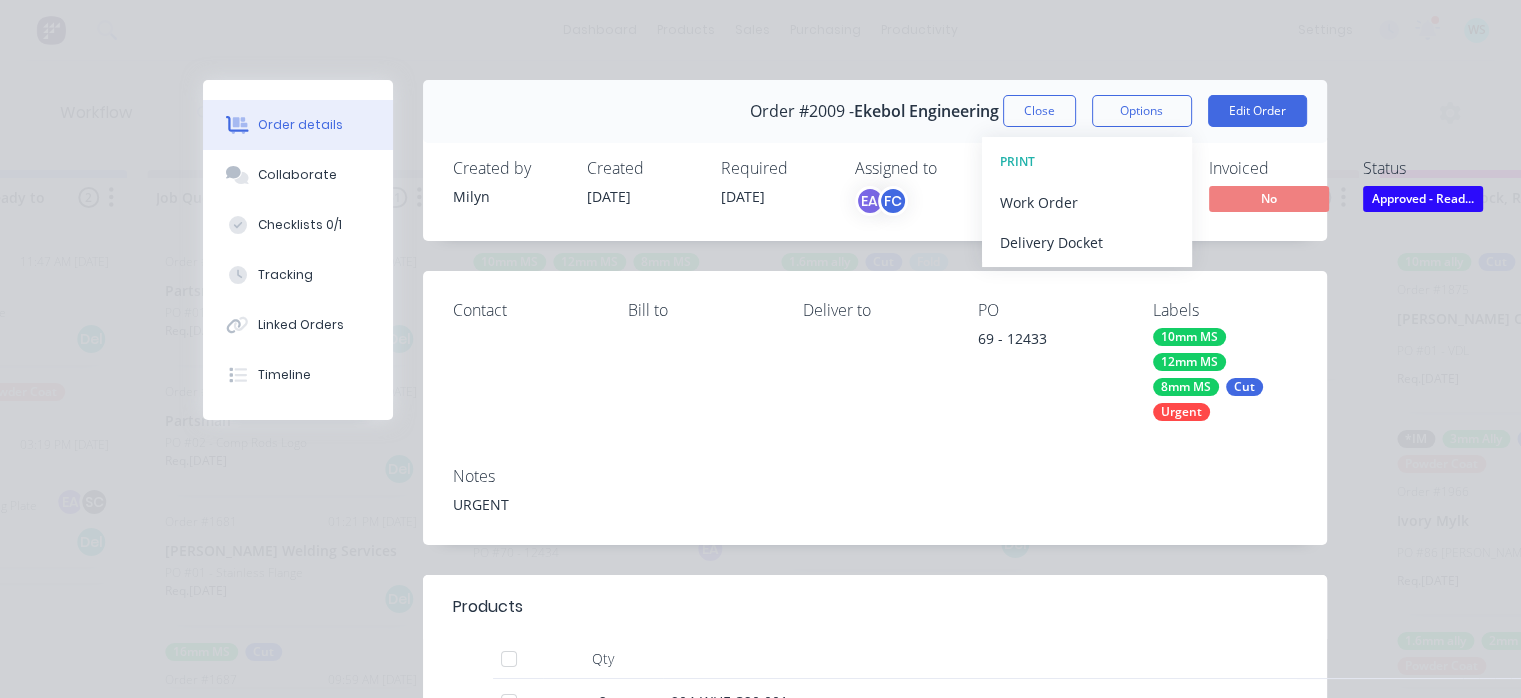 click on "Delivery Docket" at bounding box center (1087, 242) 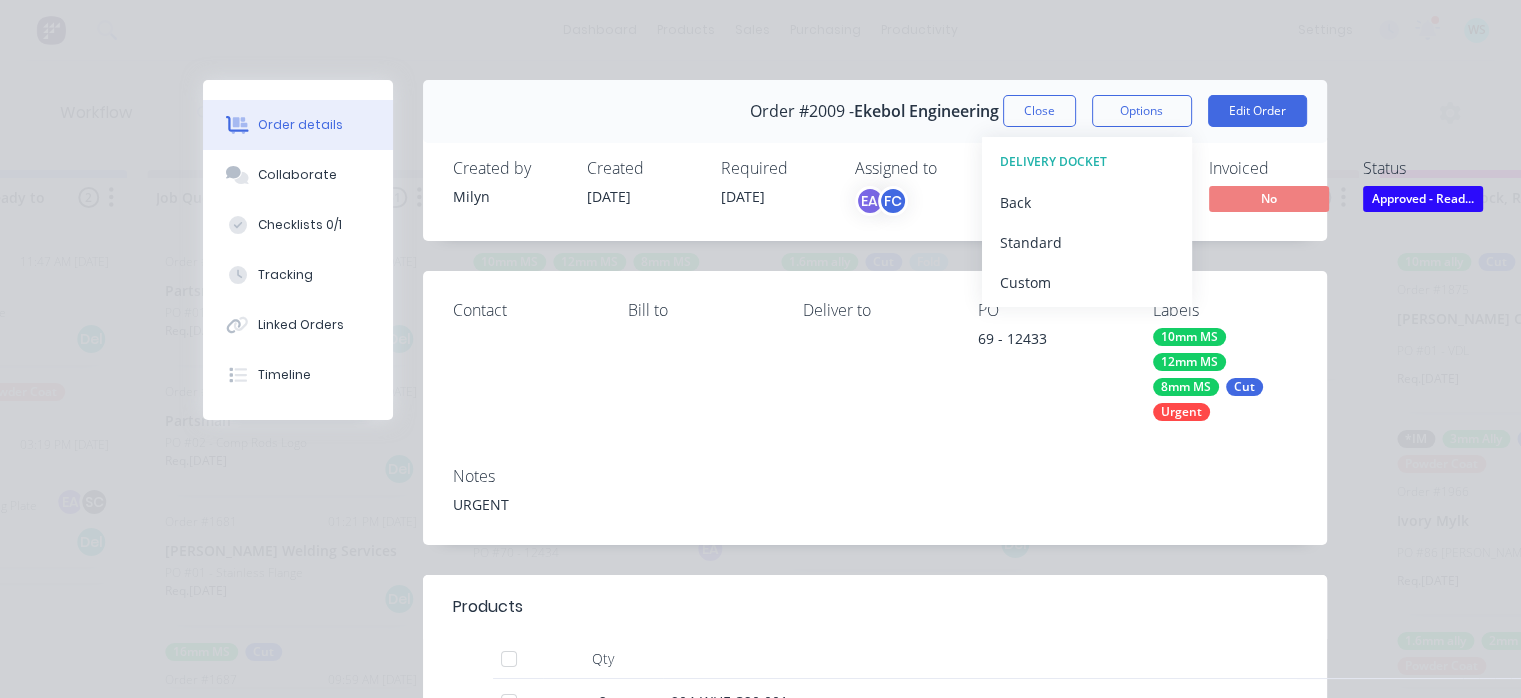 click on "Back" at bounding box center (1087, 202) 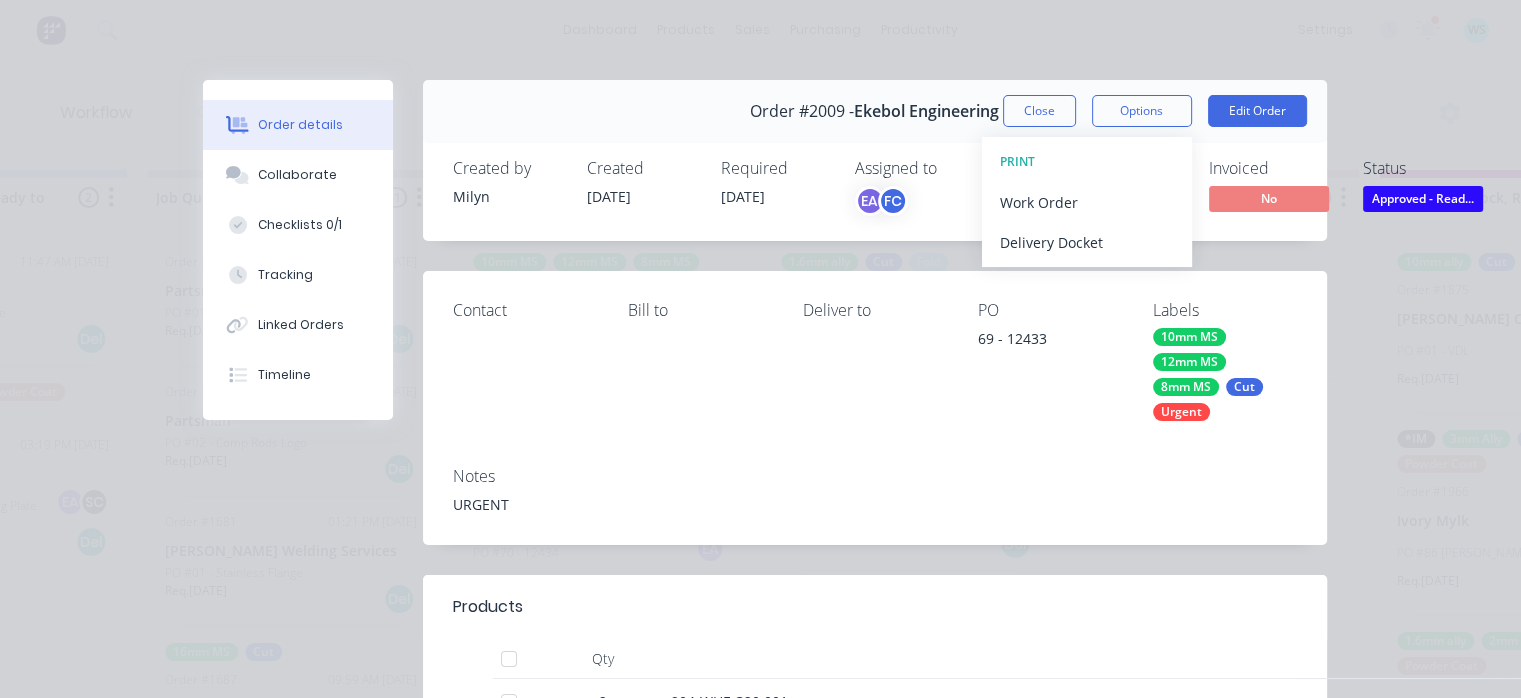 click on "Work Order" at bounding box center (1087, 202) 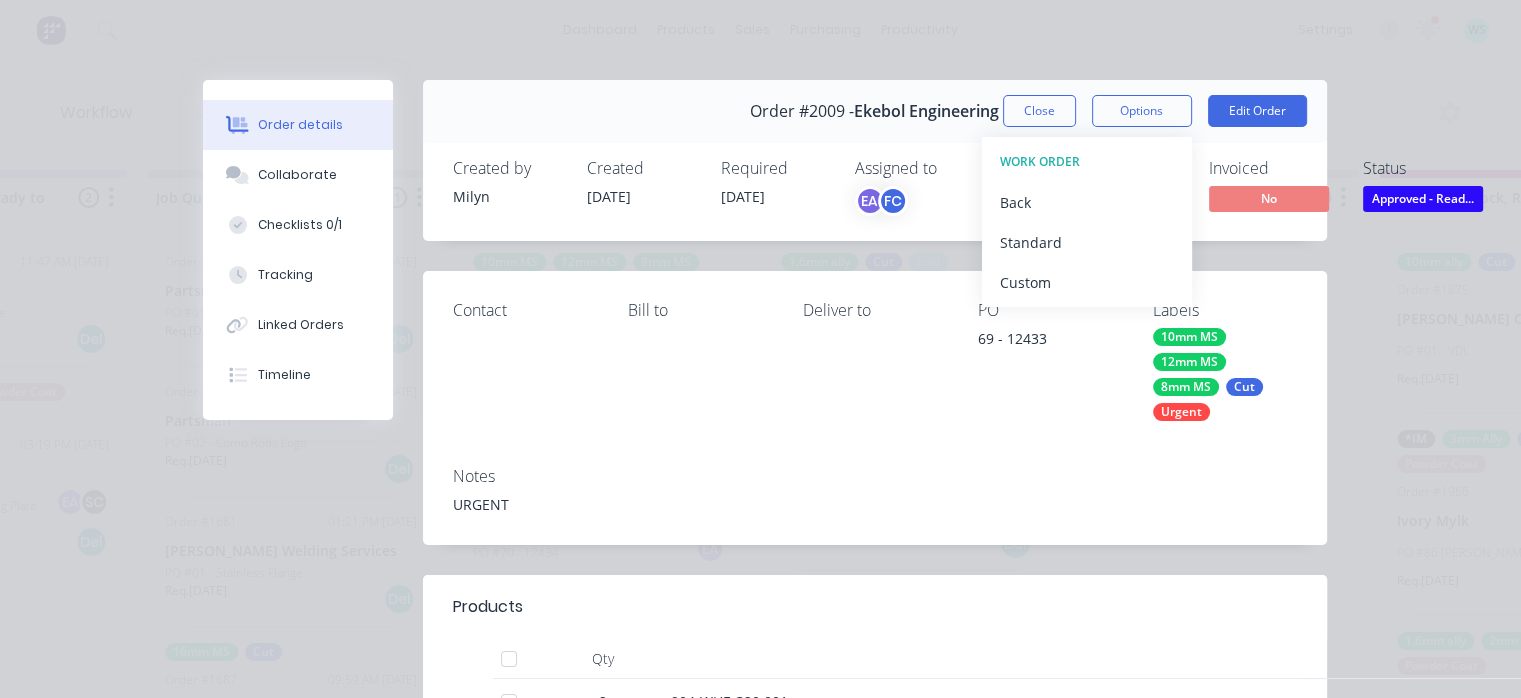 click on "Standard" at bounding box center (1087, 242) 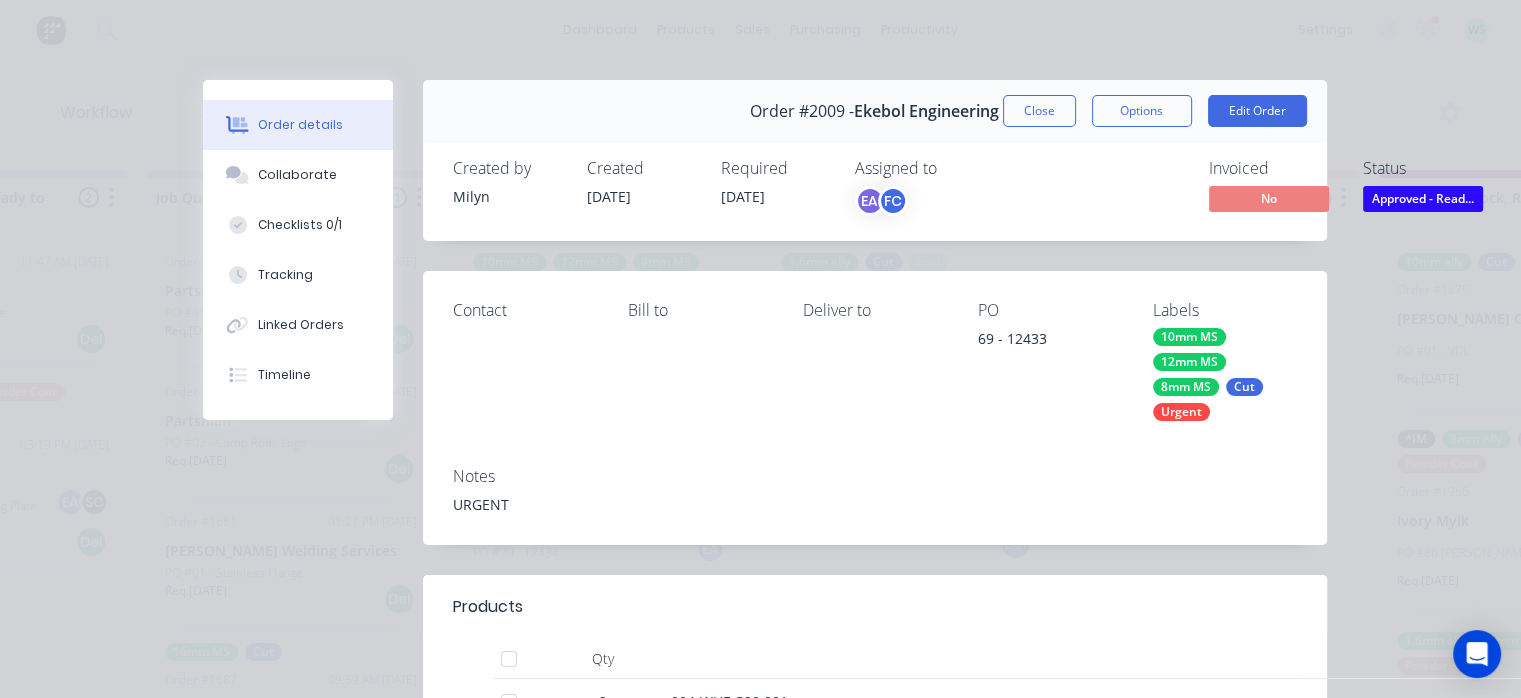 click on "Approved - Read..." at bounding box center [1423, 198] 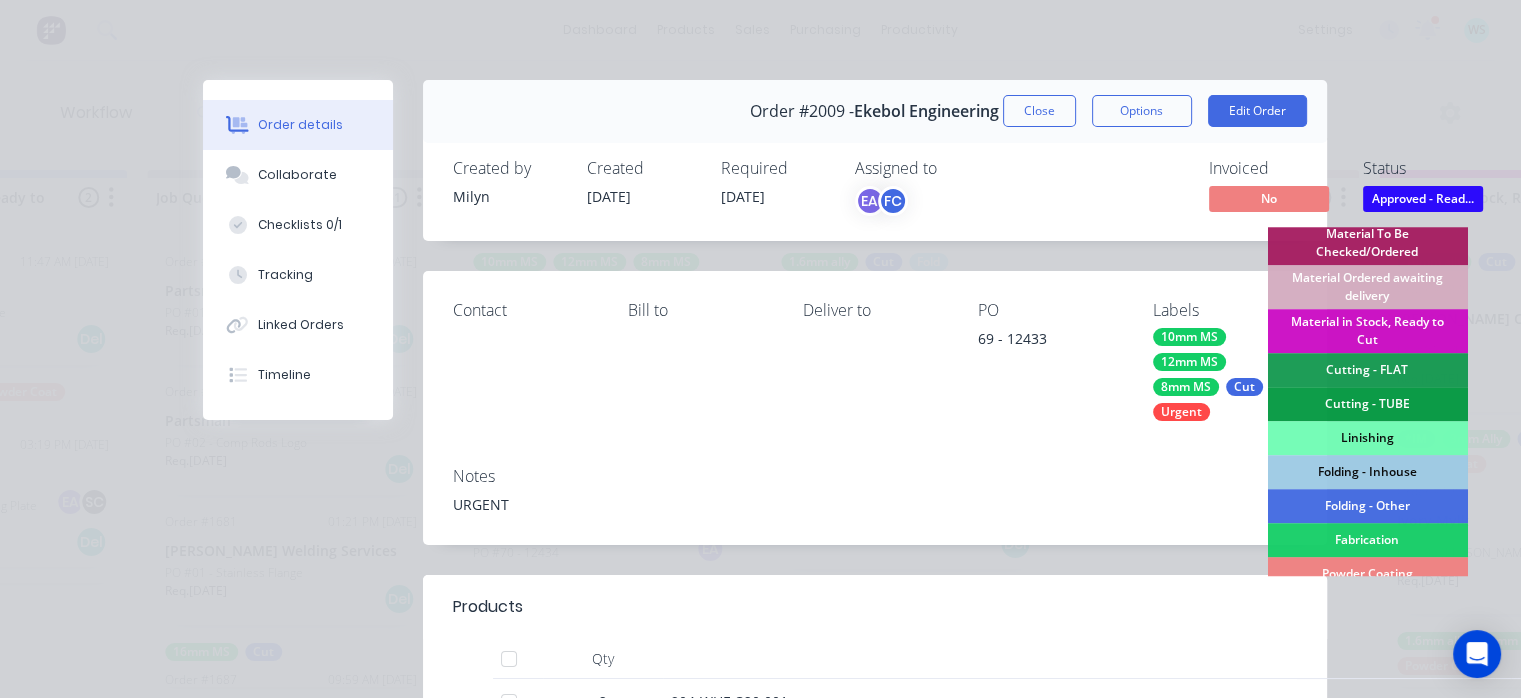 scroll, scrollTop: 100, scrollLeft: 0, axis: vertical 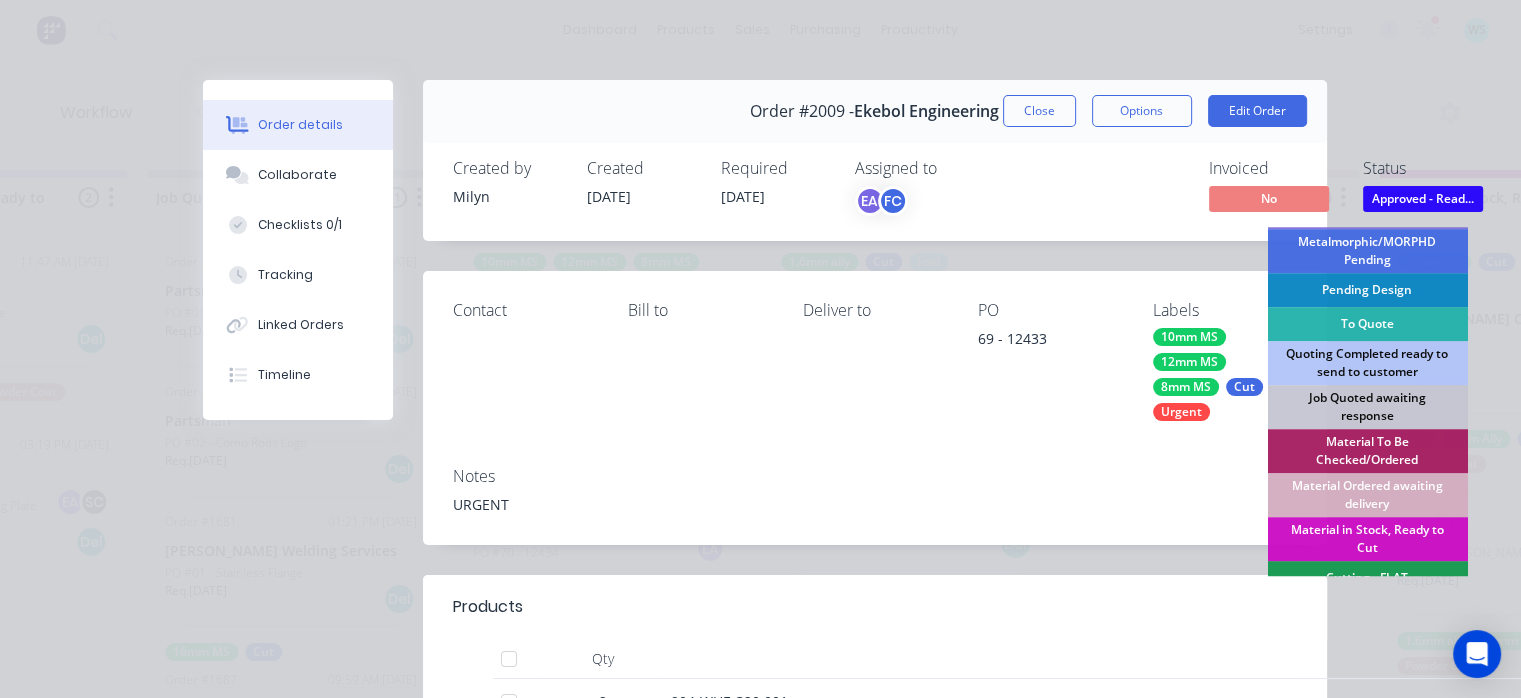 click on "Material in Stock, Ready to Cut" at bounding box center [1367, 539] 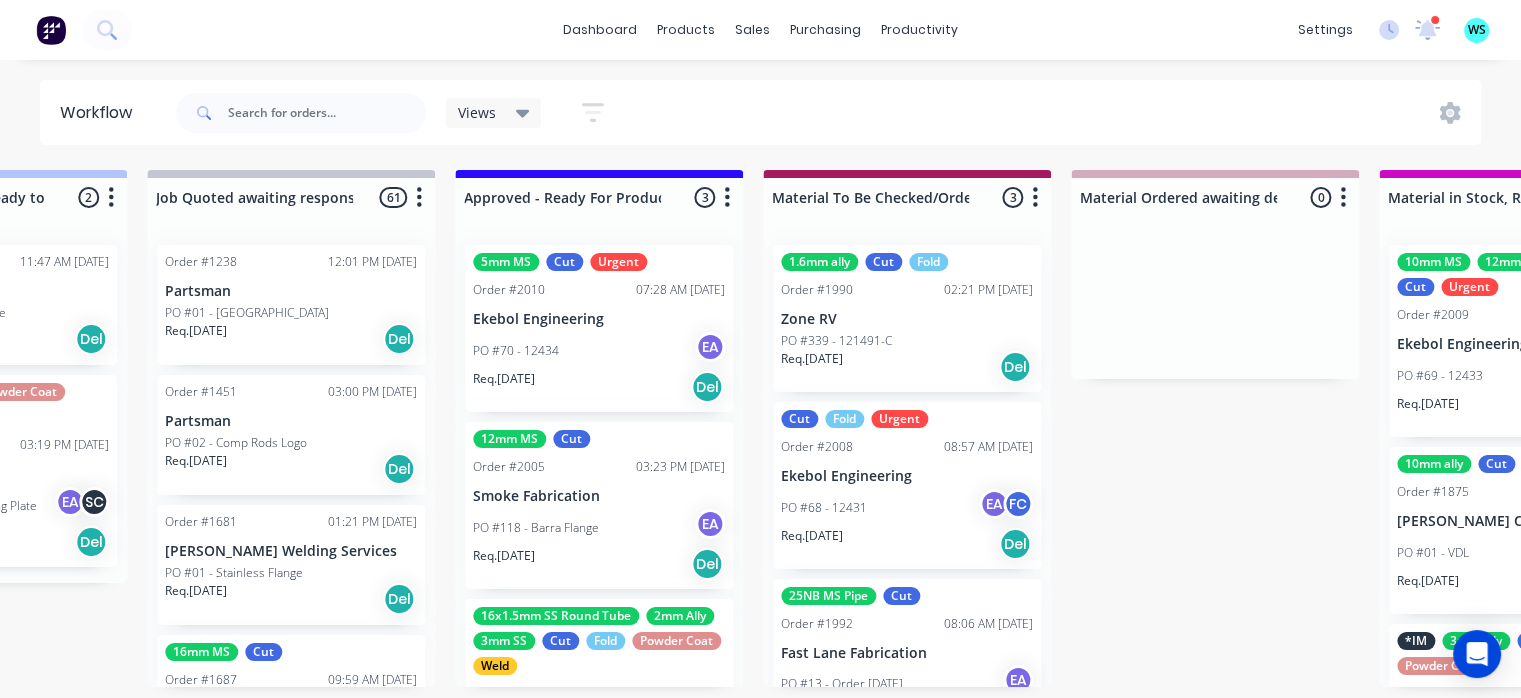 click on "PO #70 - 12434
EA" at bounding box center (599, 351) 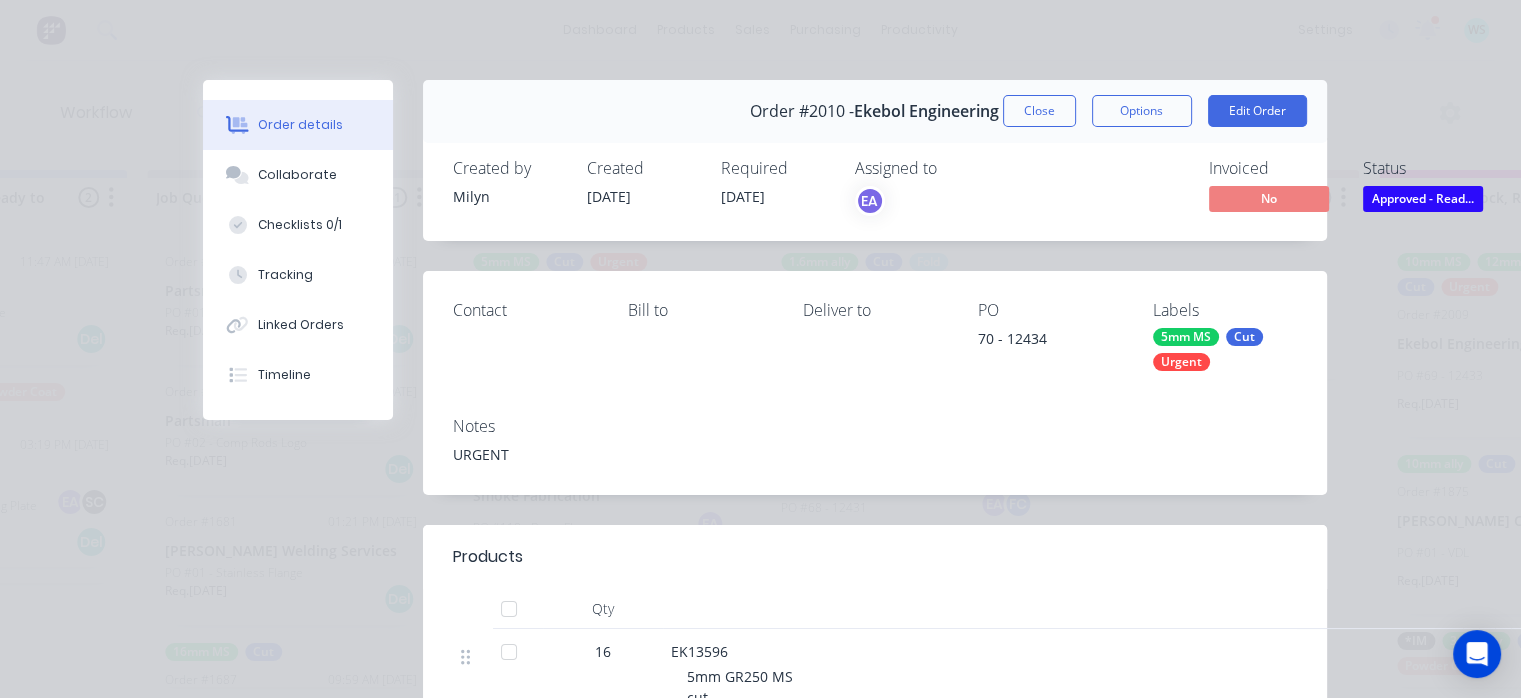 drag, startPoint x: 1135, startPoint y: 114, endPoint x: 1132, endPoint y: 129, distance: 15.297058 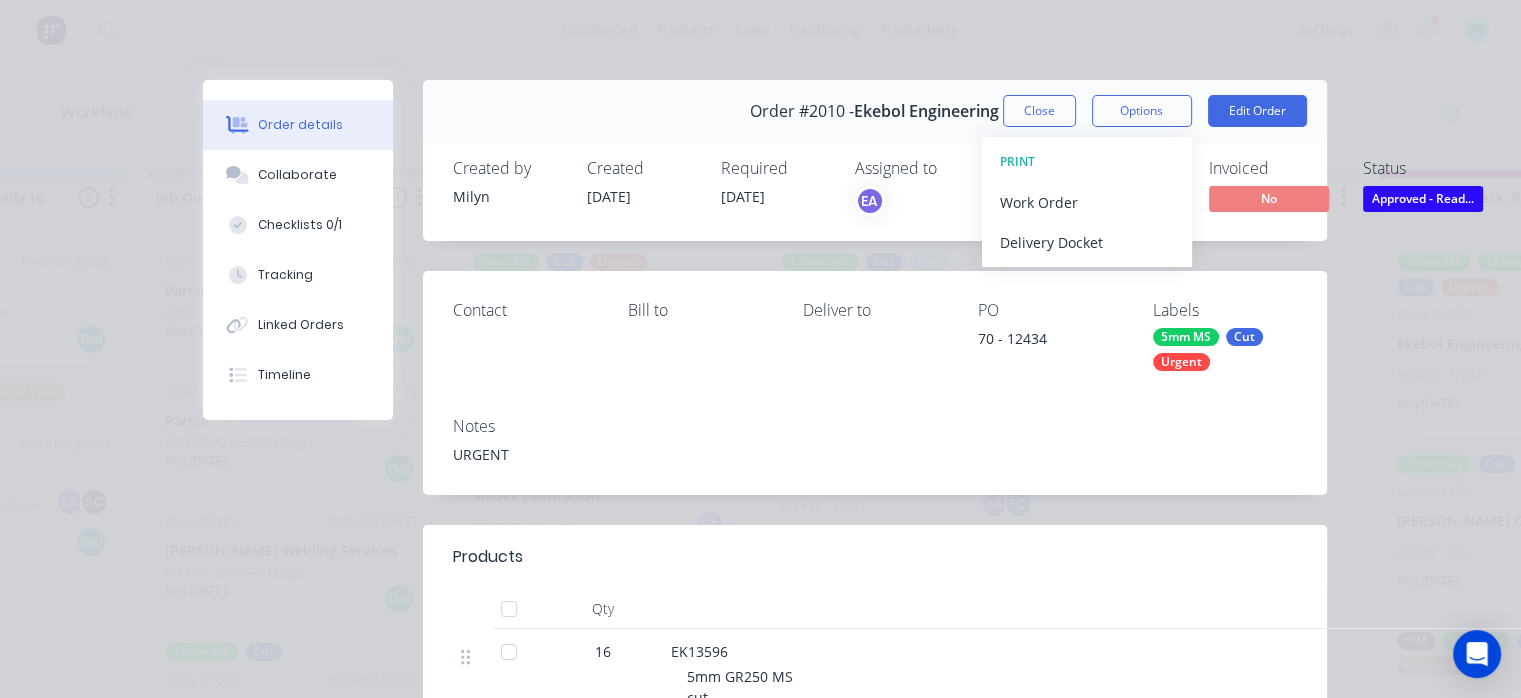 click on "Work Order" at bounding box center [1087, 202] 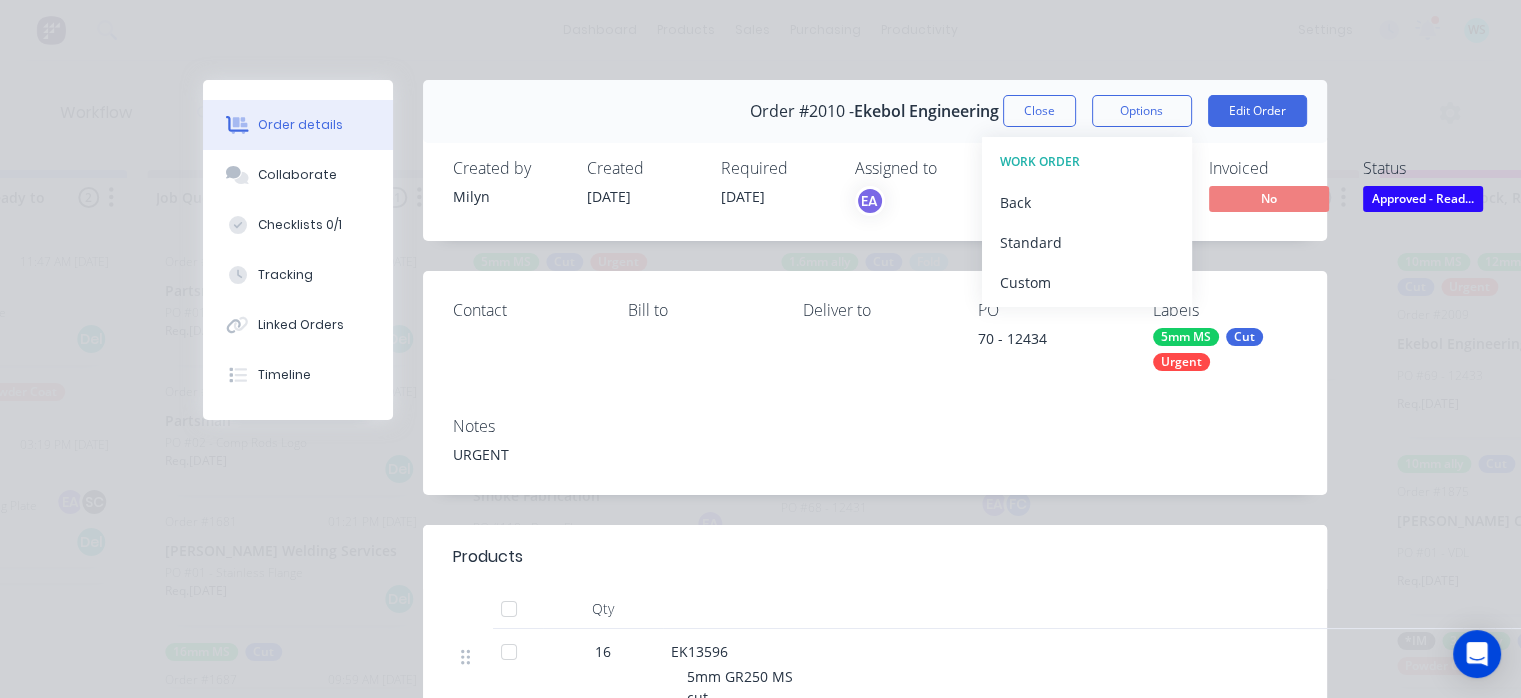click on "Standard" at bounding box center [1087, 242] 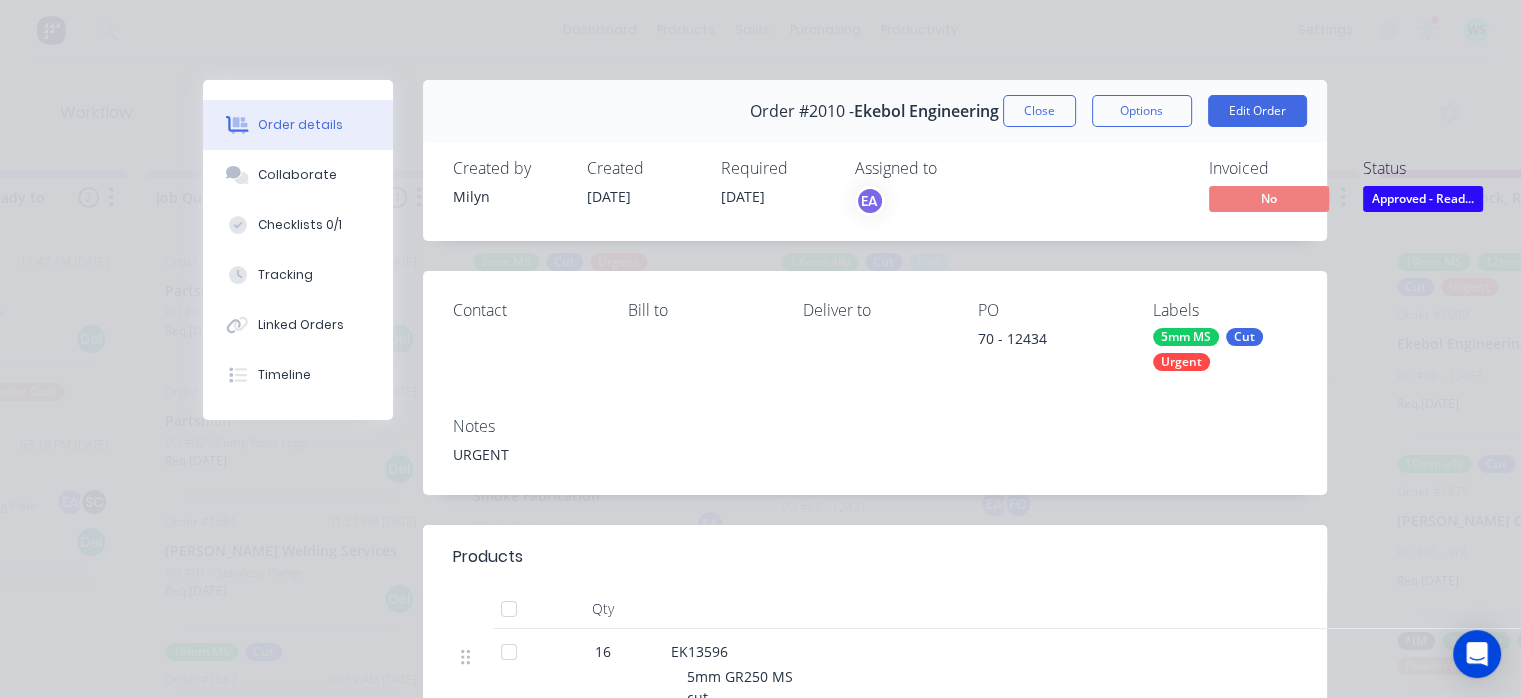 click on "Approved - Read..." at bounding box center (1423, 198) 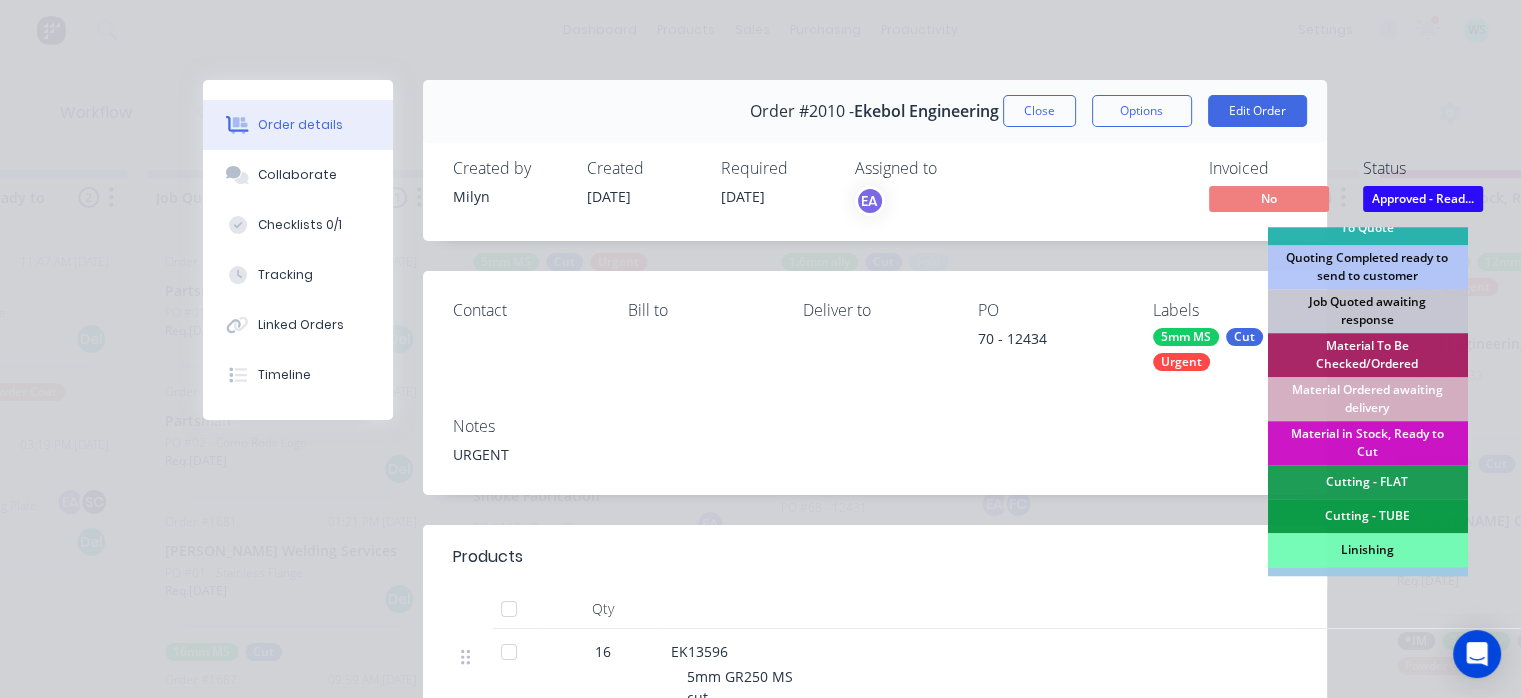 scroll, scrollTop: 200, scrollLeft: 0, axis: vertical 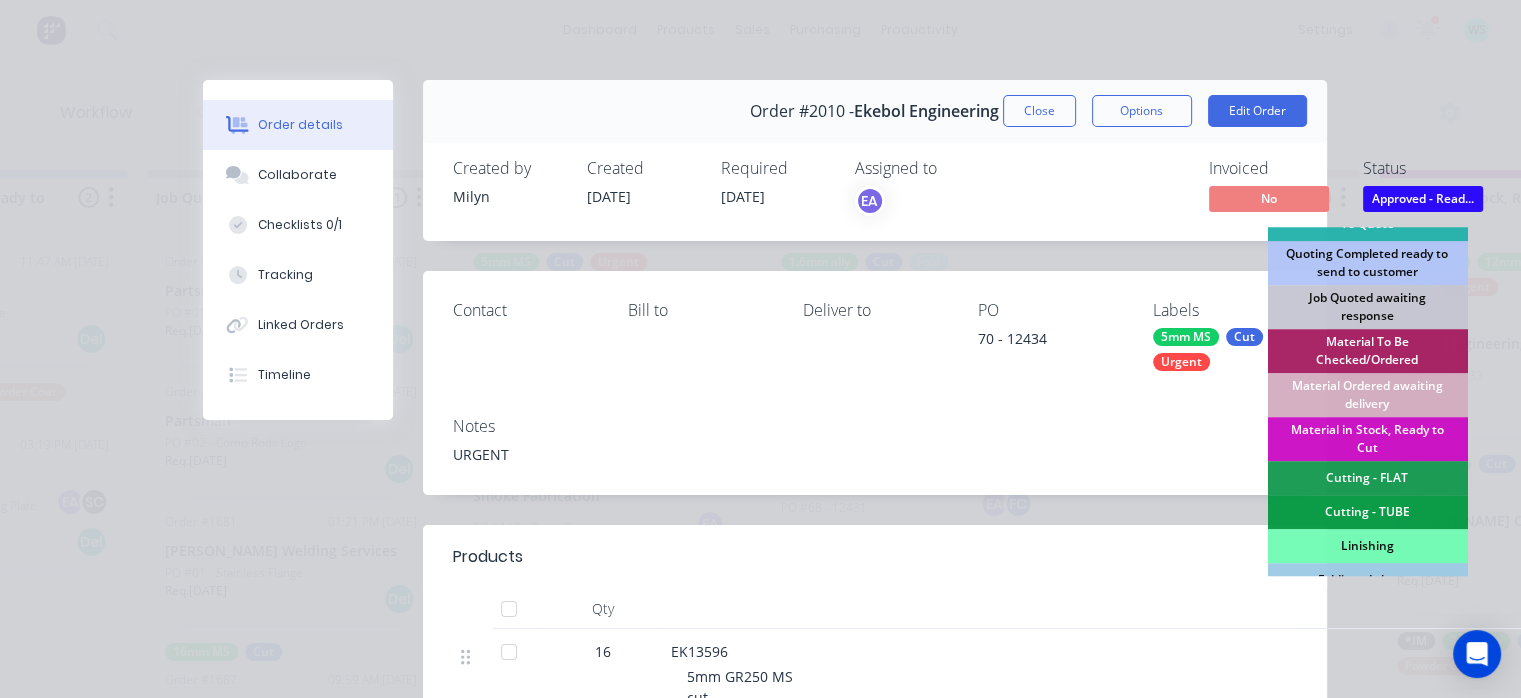 click on "Material in Stock, Ready to Cut" at bounding box center (1367, 439) 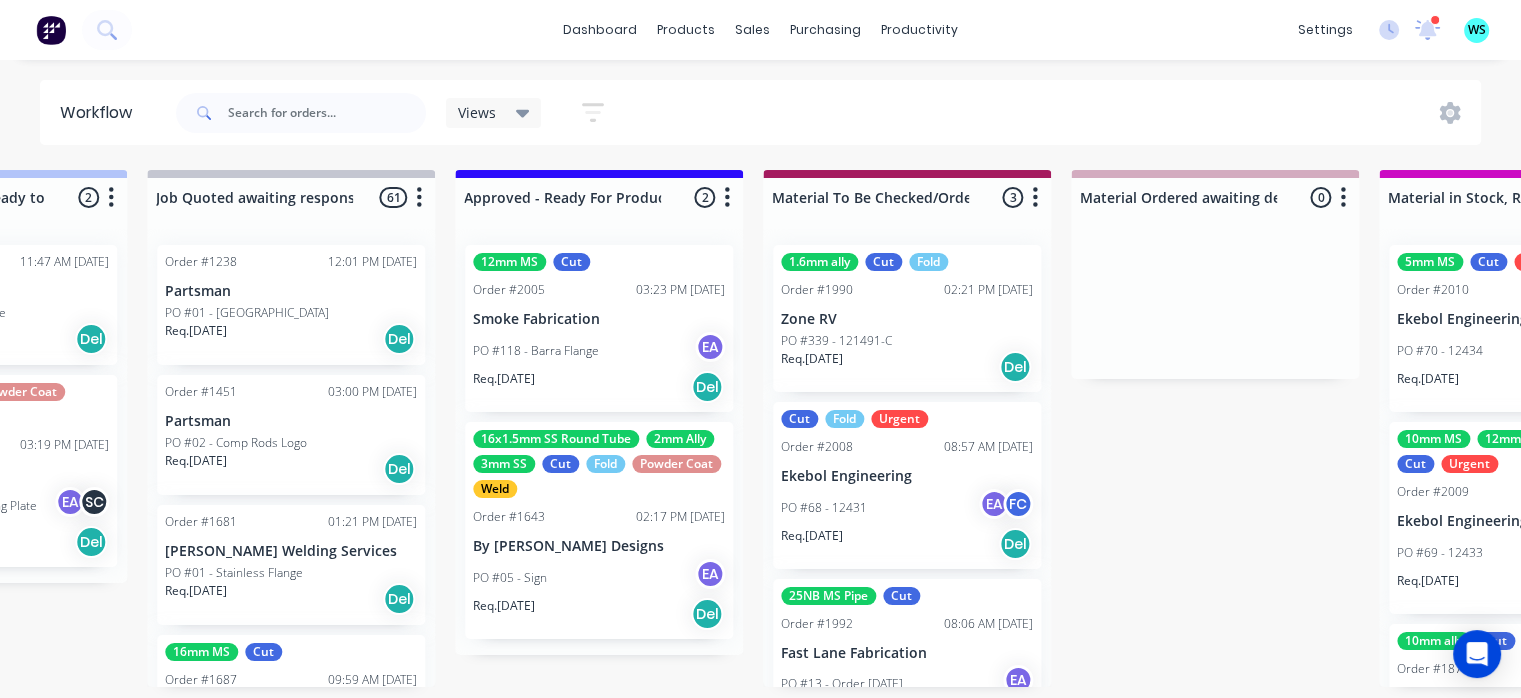 click on "PO #118 - Barra Flange" at bounding box center [536, 351] 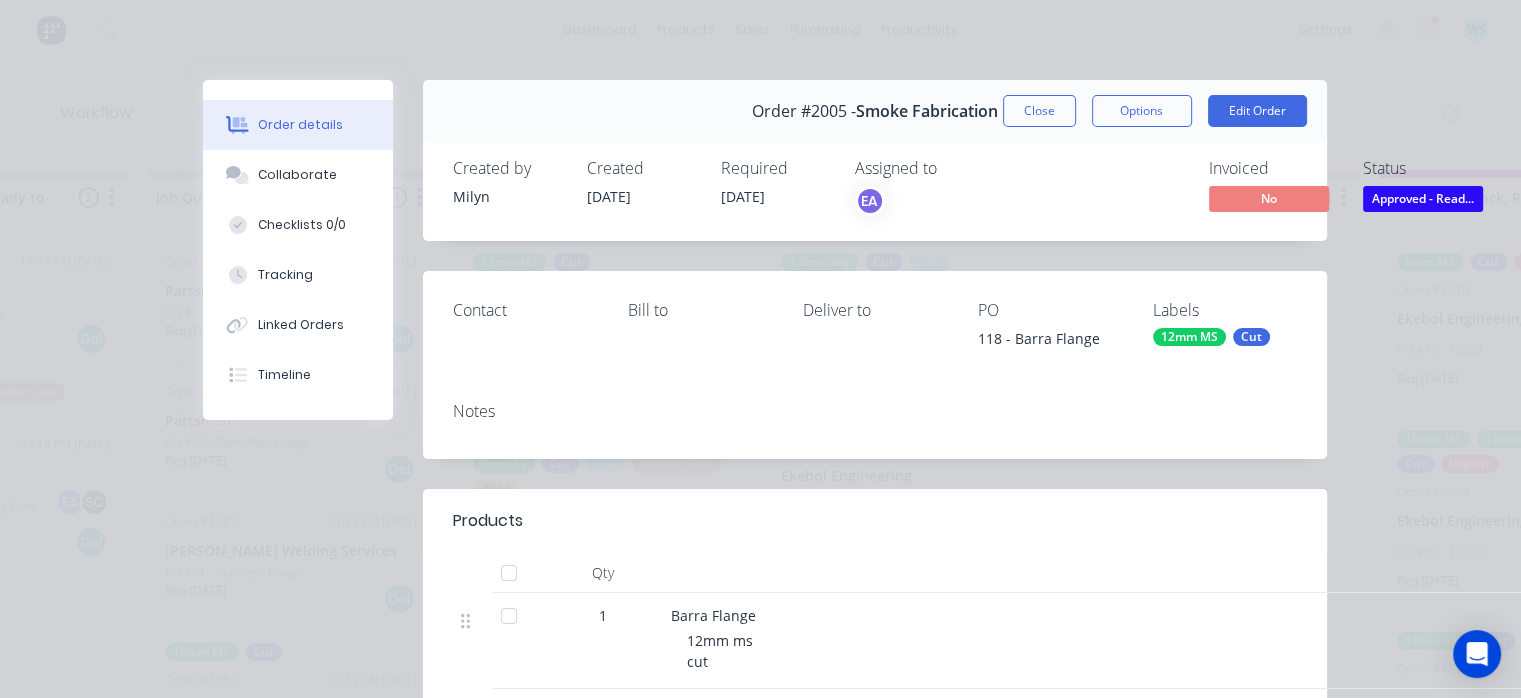 click on "Options" at bounding box center [1142, 111] 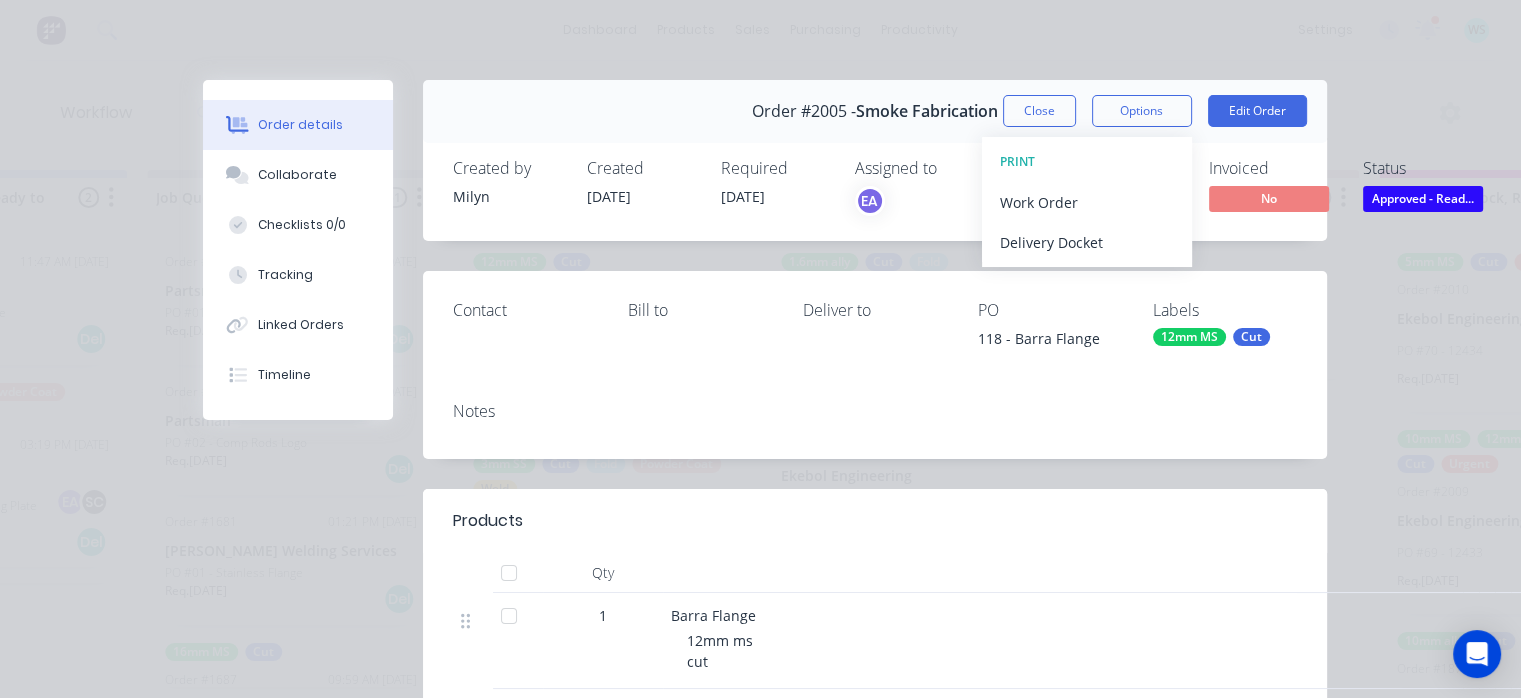 click on "Work Order" at bounding box center (1087, 202) 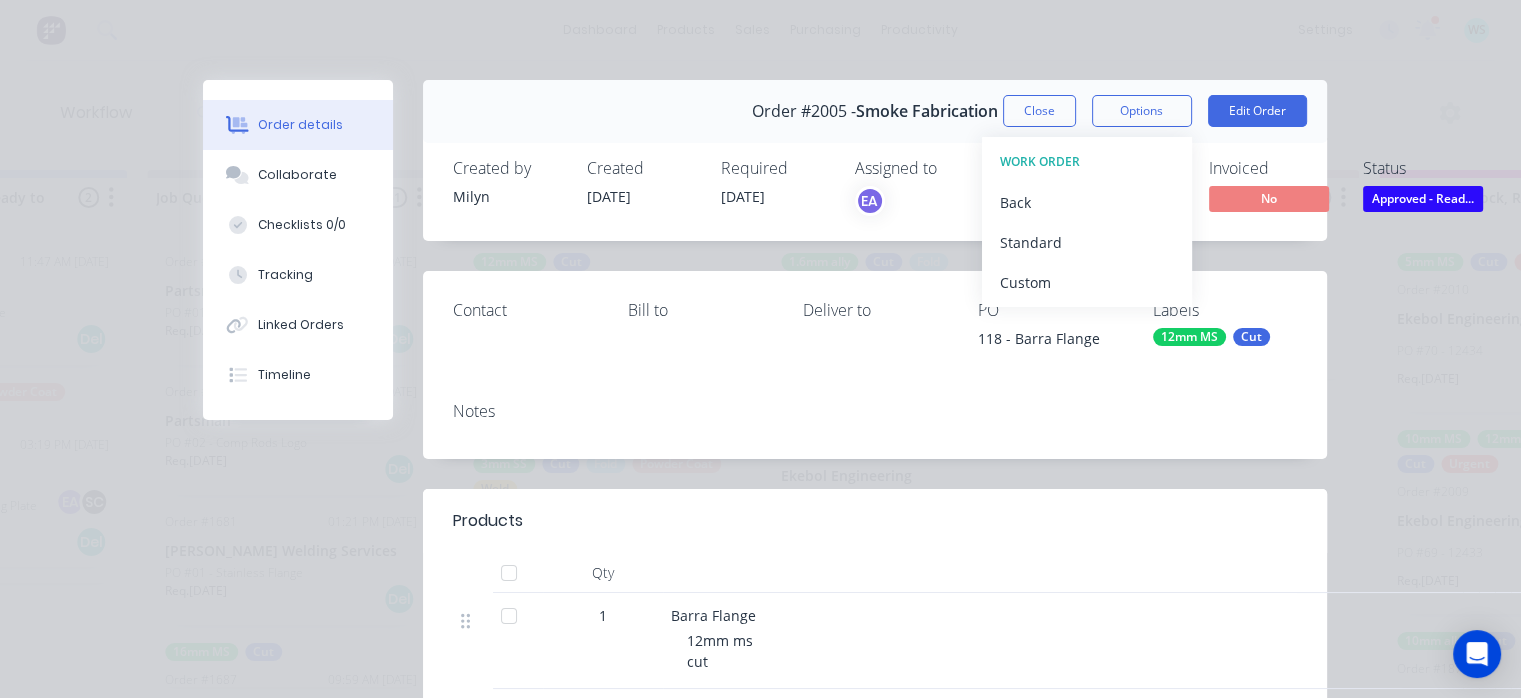 click on "Standard" at bounding box center (1087, 242) 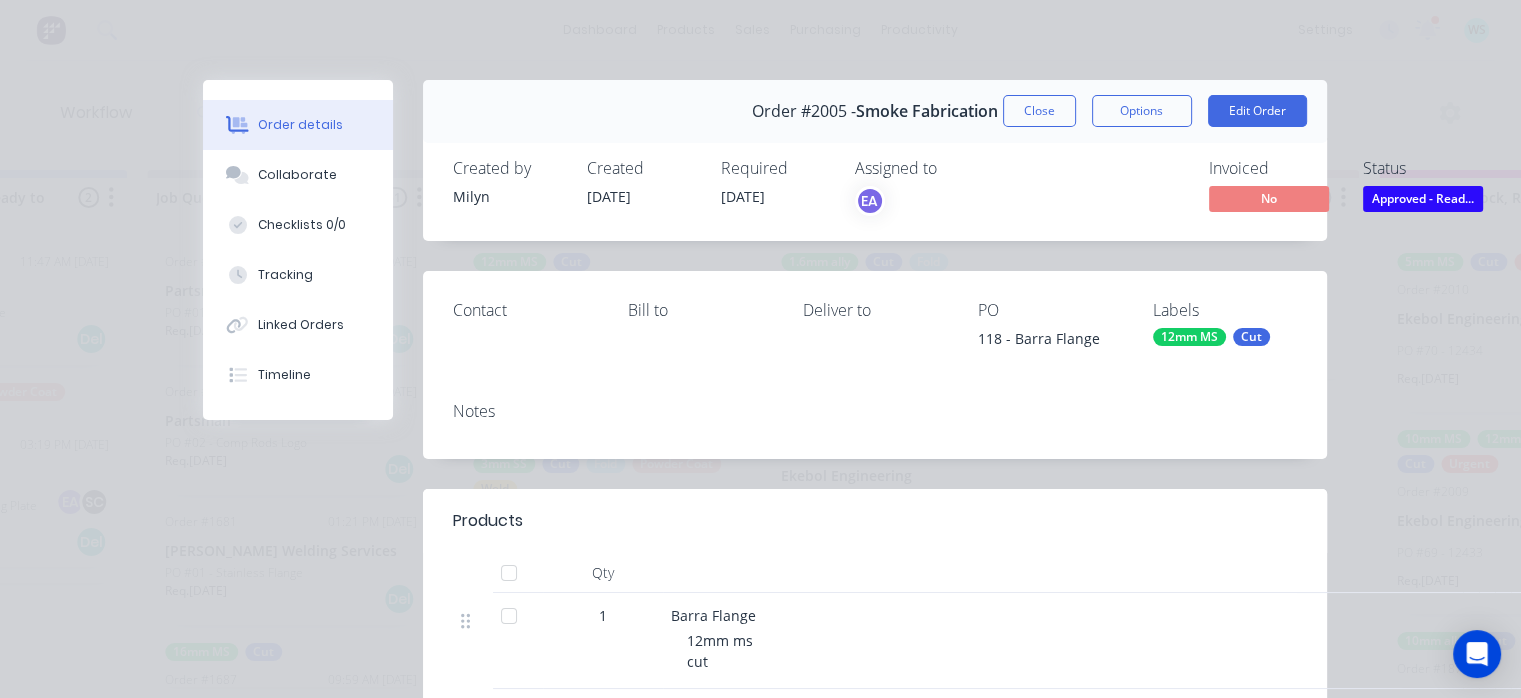 click on "Order details Collaborate Checklists 0/0 Tracking Linked Orders Timeline   Order details   Collaborate   Checklists   Tracking   Linked Orders   Timeline Order #2005 -  Smoke Fabrication Close   Options     Edit Order   Created by [PERSON_NAME] Created [DATE] Required [DATE] Assigned to EA Invoiced No Status Approved - Read... Contact [PERSON_NAME] to Deliver to PO 118 - Barra Flange
Labels 12mm MS Cut Notes Products Qty 1 Barra Flange 12mm ms
cut Labour $0.00 Sub total $0.00 Margin $0.00  ( 0.00 %) Tax $0.00 Total $0.00" at bounding box center (760, 349) 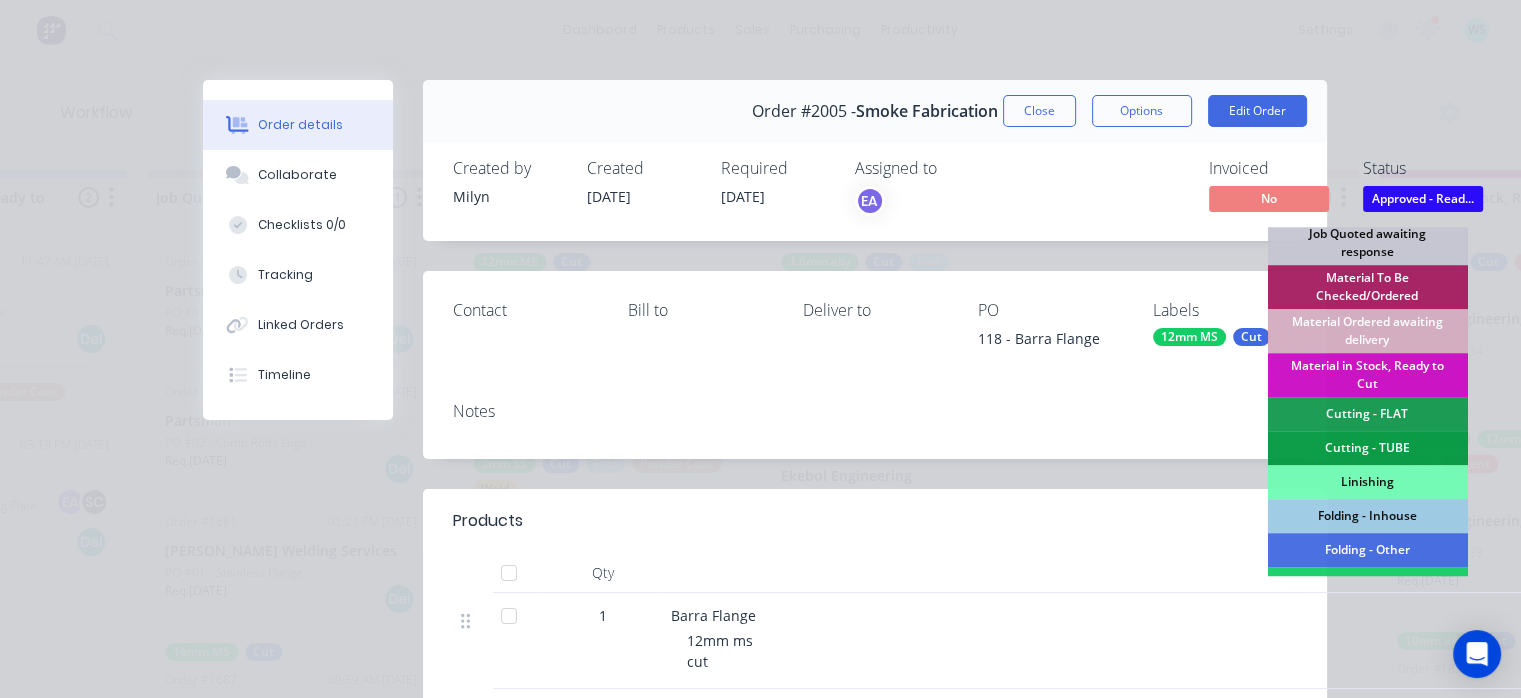 scroll, scrollTop: 300, scrollLeft: 0, axis: vertical 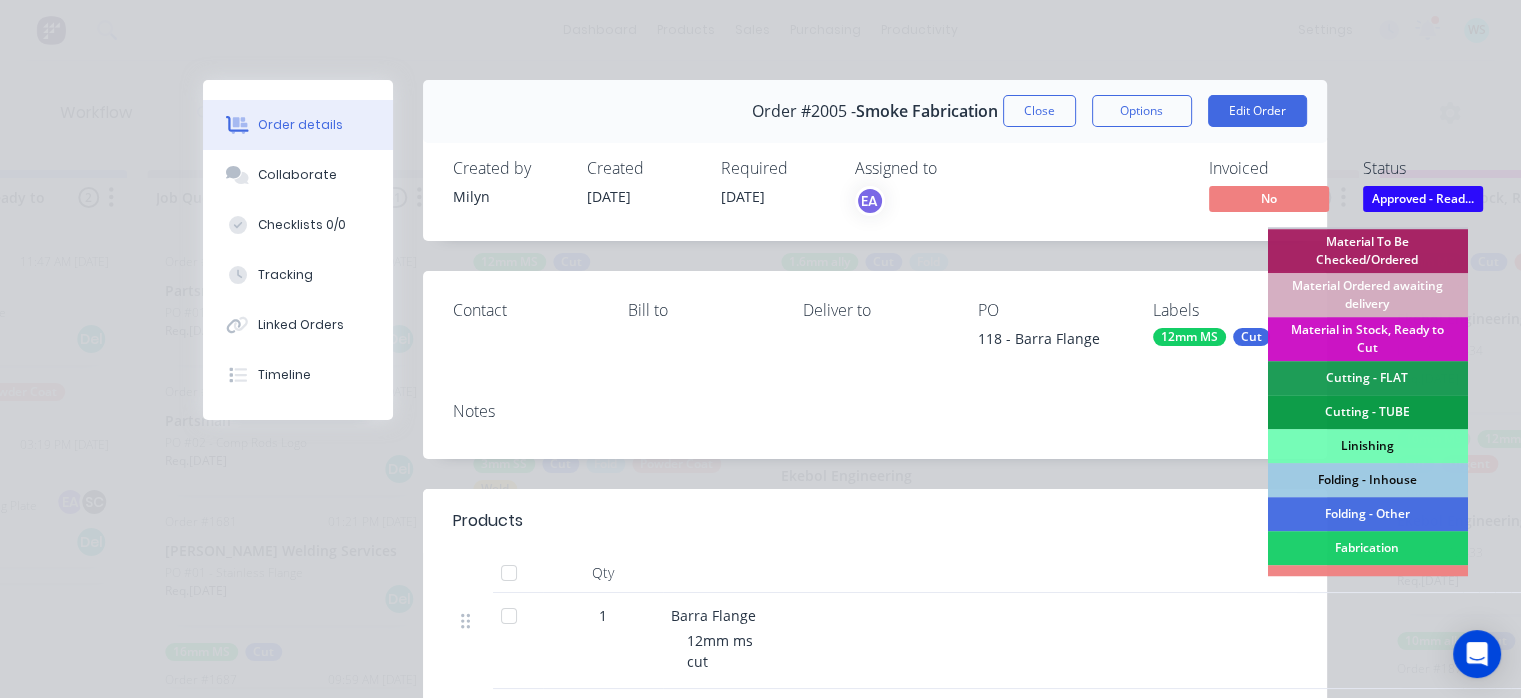 click on "Material in Stock, Ready to Cut" at bounding box center (1367, 339) 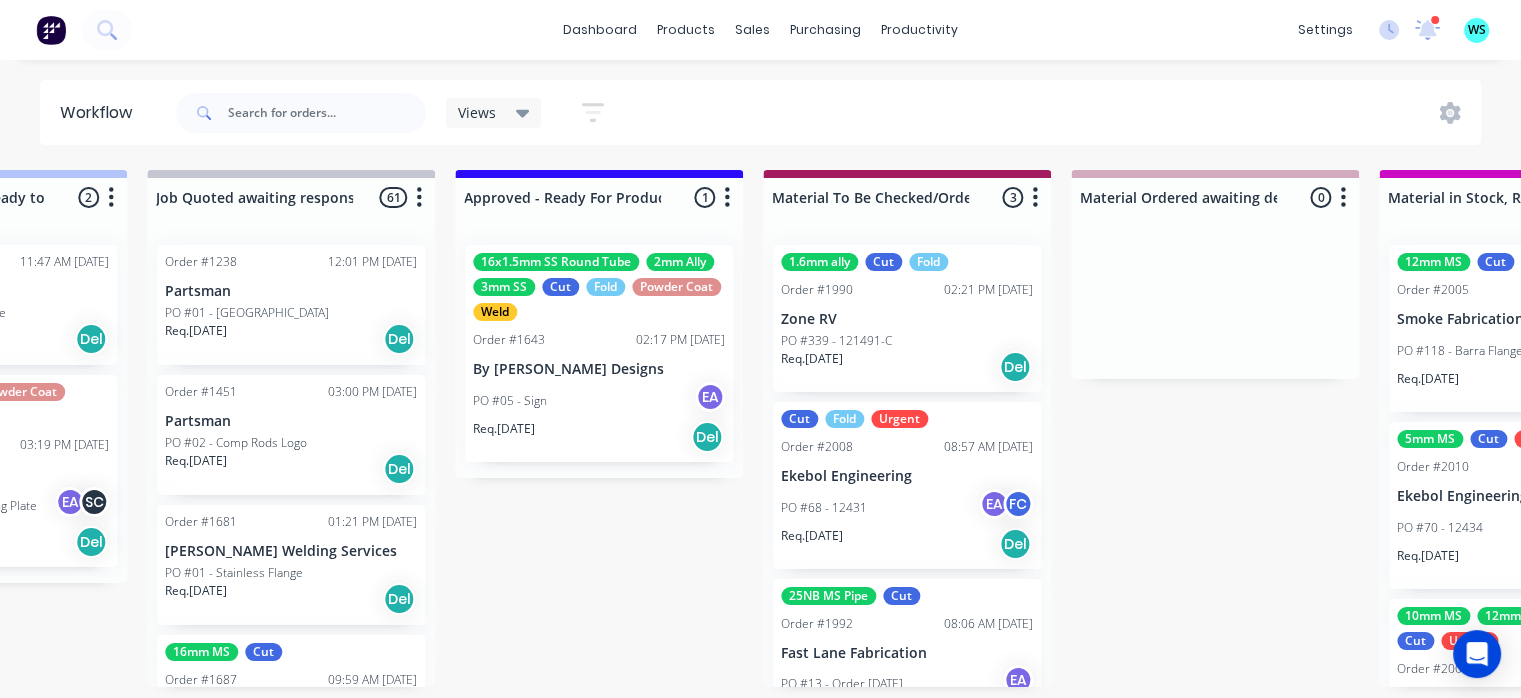 click on "Submitted 7 Status colour #273444 hex #273444 Save Cancel Summaries Total order value Invoiced to date To be invoiced Sort By Created date Required date Order number Customer name Most recent 0-Add labels for all materials and processes here 100x50x3mm ally RHS 2.5mm SS 3mm Ally Cut Fold M10 Hex Nutserts Powder Coat Order #386 09:56 AM [DATE] Metalmorphic PO #00-Template Req. [DATE] Del 1.6mm SS Cut Fold Order #1850 02:15 PM [DATE] Precision Stainless PO #03 - Bench EA Req. [DATE] Del Order #1950 06:38 PM [DATE] Precision Stainless PO #07 - Tray Shelves
Req. [DATE] Del Urgent Order #1998 09:24 AM [DATE] Australis Fabrications PO #03 - QU-1328
Req. [DATE] Del Quote Order #2013 11:35 AM [DATE] VanDean Caravans PO #16 - Build #006 - Chassis Req. [DATE] Del Quote Order #2014 12:10 PM [DATE] [PERSON_NAME] PO #01 - SS Req. [DATE] Del Order #2015 02:41 PM [DATE] MORPHD PO #102 - [PERSON_NAME]
Req. [DATE] Del Draw Up - [PERSON_NAME] 3 Status colour #F6D982 hex #F6D982 Save Cancel Email SMS IC" at bounding box center (1920, 428) 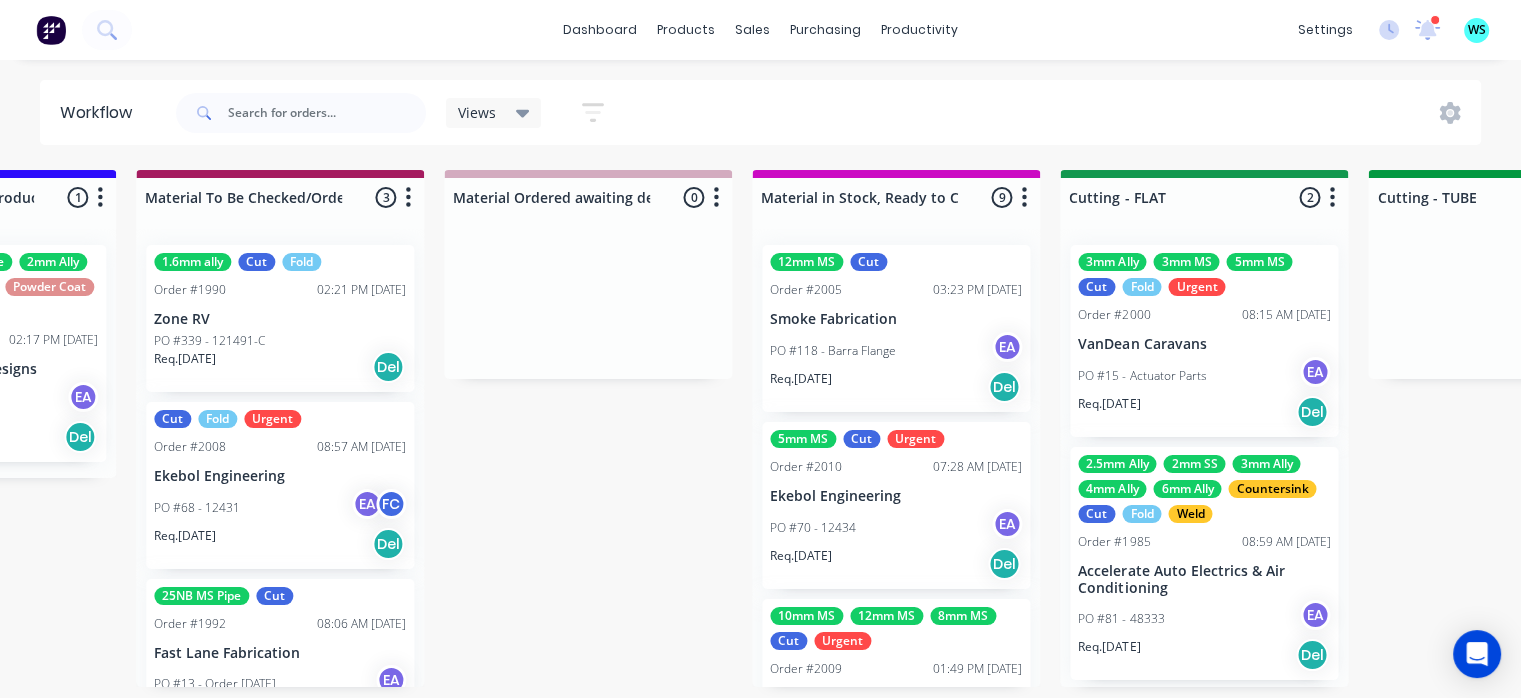 scroll, scrollTop: 0, scrollLeft: 2804, axis: horizontal 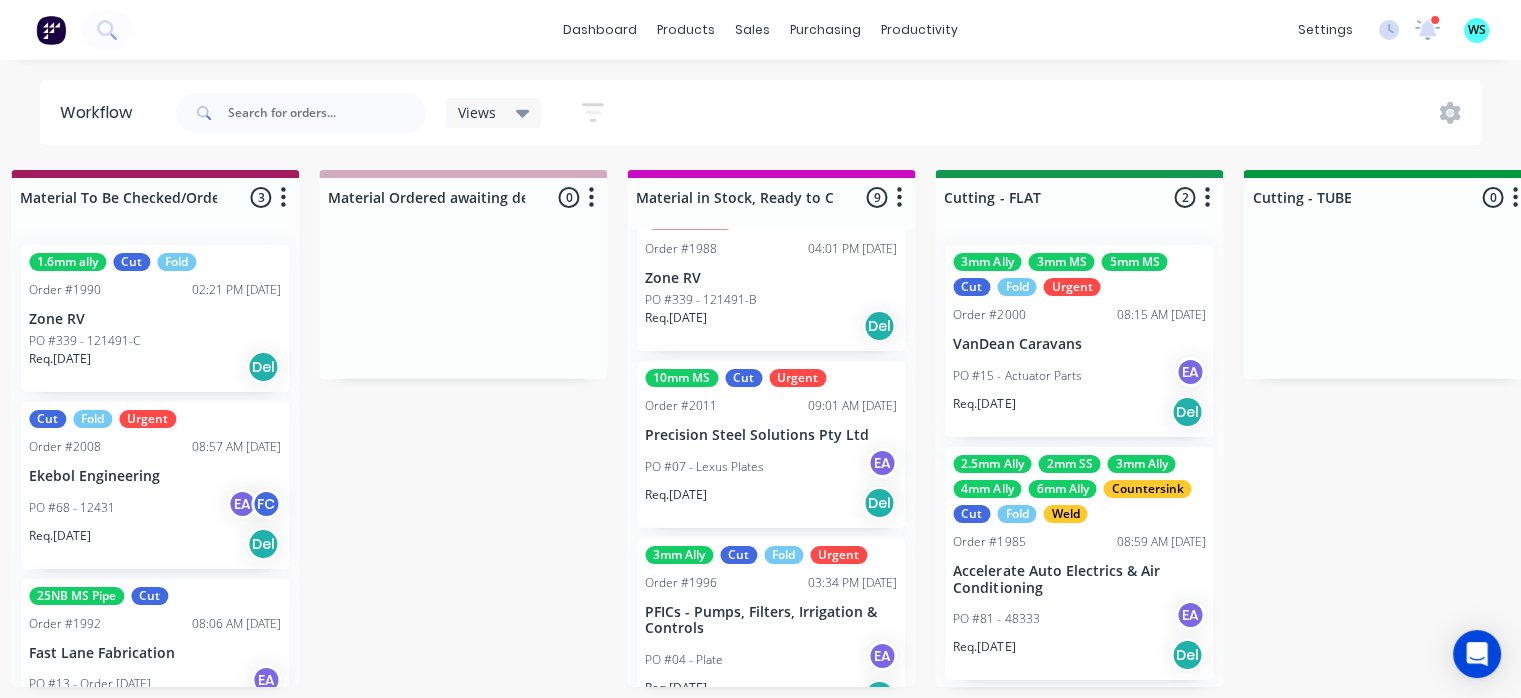 click on "10mm MS Cut Urgent Order #2011 09:01 AM [DATE] Precision Steel Solutions Pty Ltd PO #07 - Lexus Plates
EA Req. [DATE] Del" at bounding box center (771, 444) 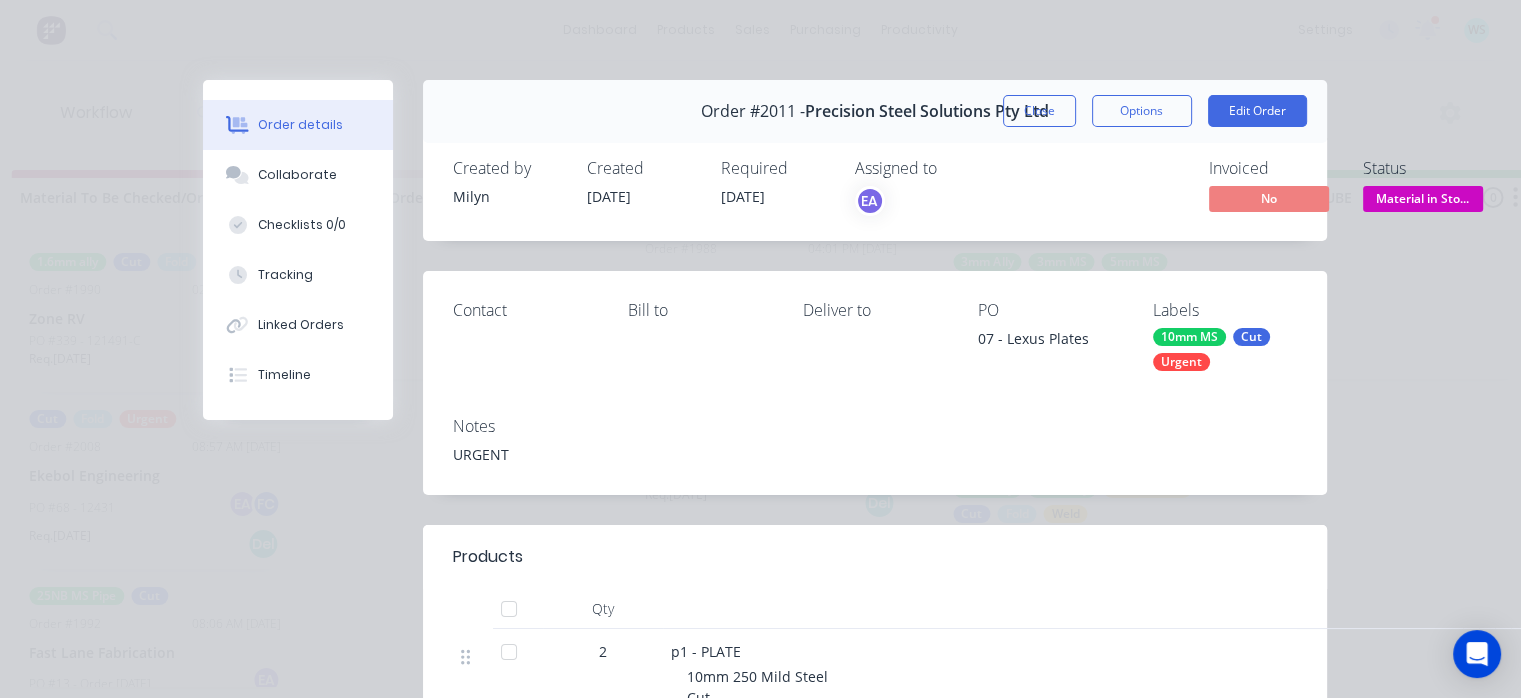 drag, startPoint x: 320, startPoint y: 178, endPoint x: 335, endPoint y: 201, distance: 27.45906 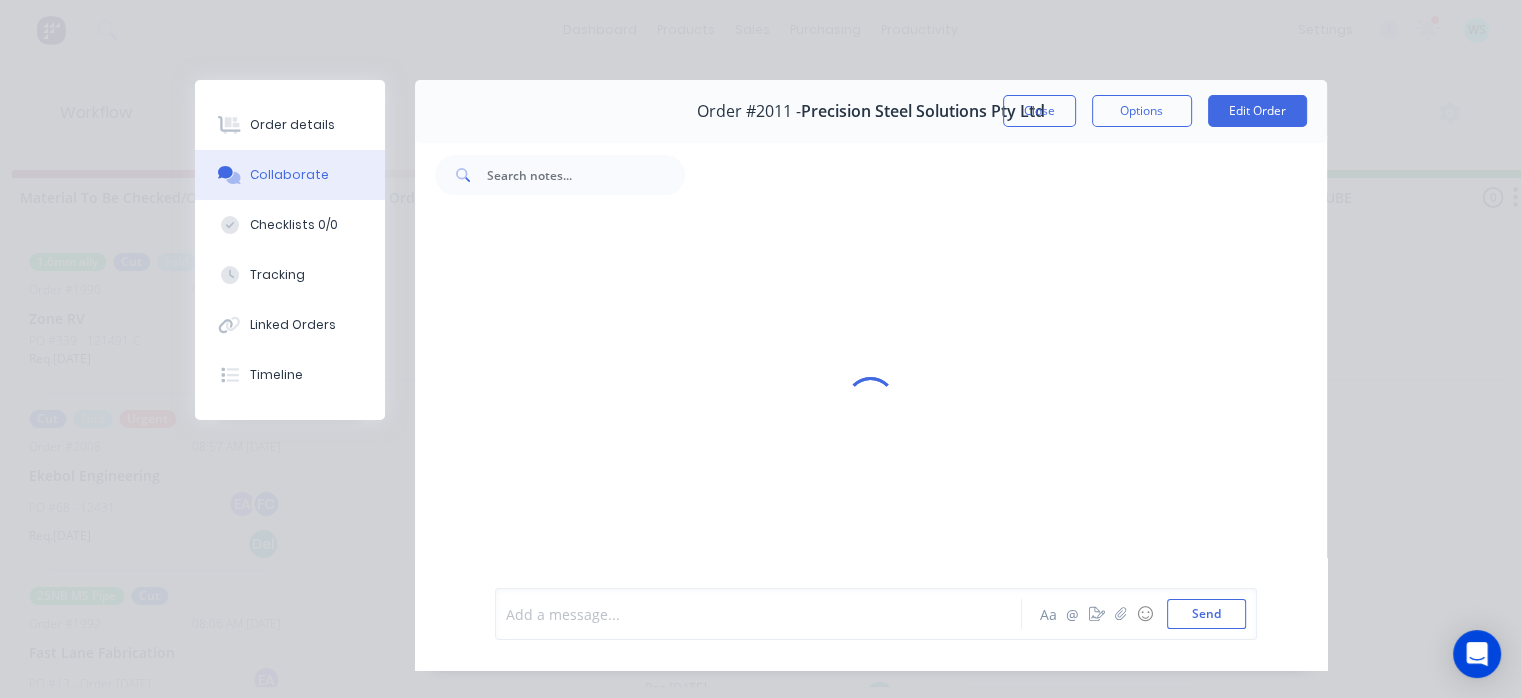 click at bounding box center [764, 614] 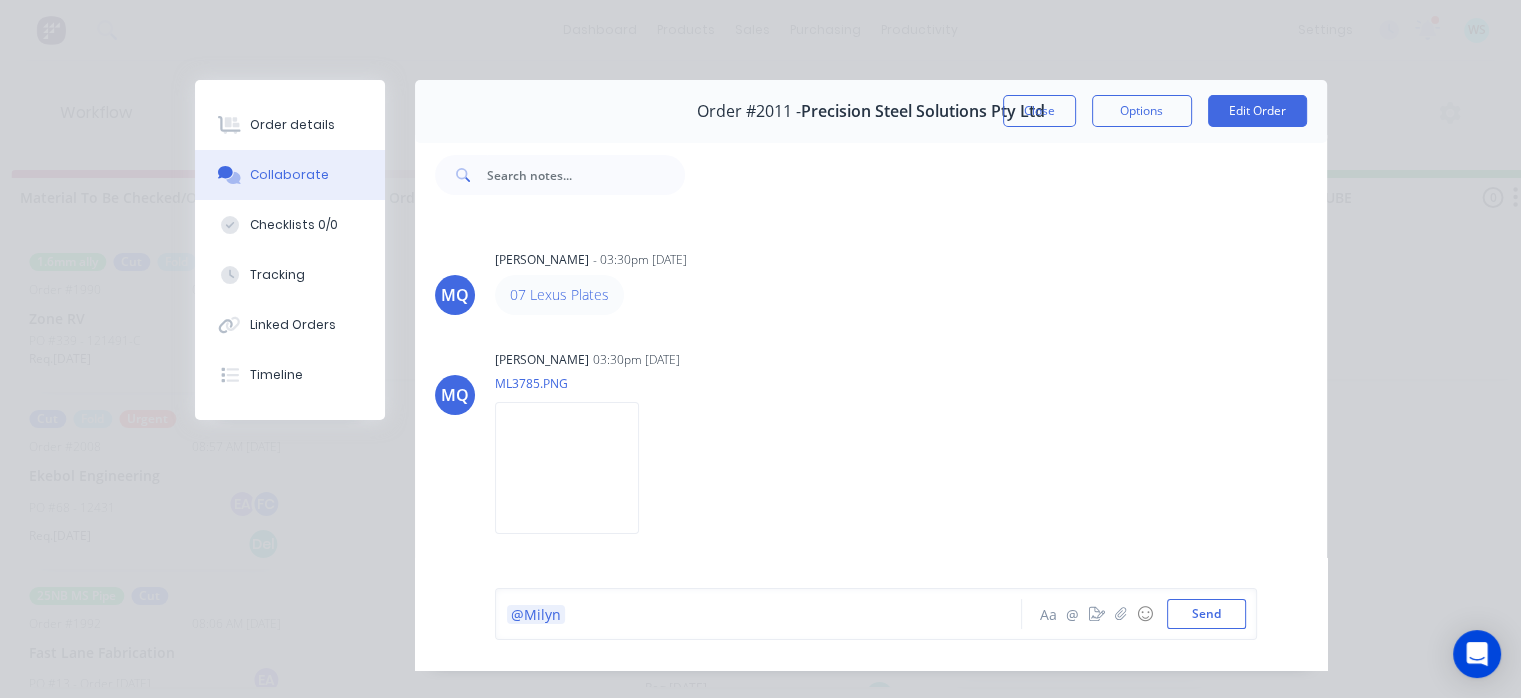 type 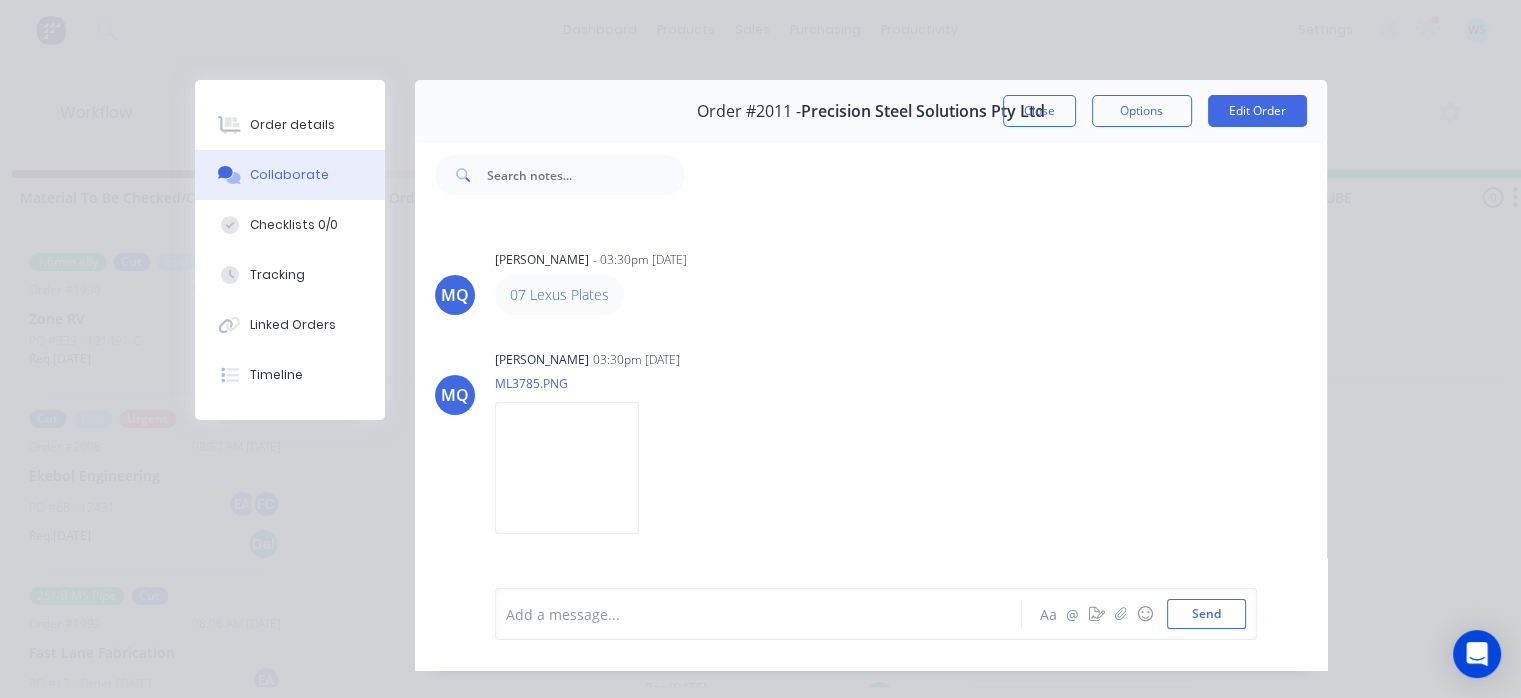 scroll, scrollTop: 52, scrollLeft: 0, axis: vertical 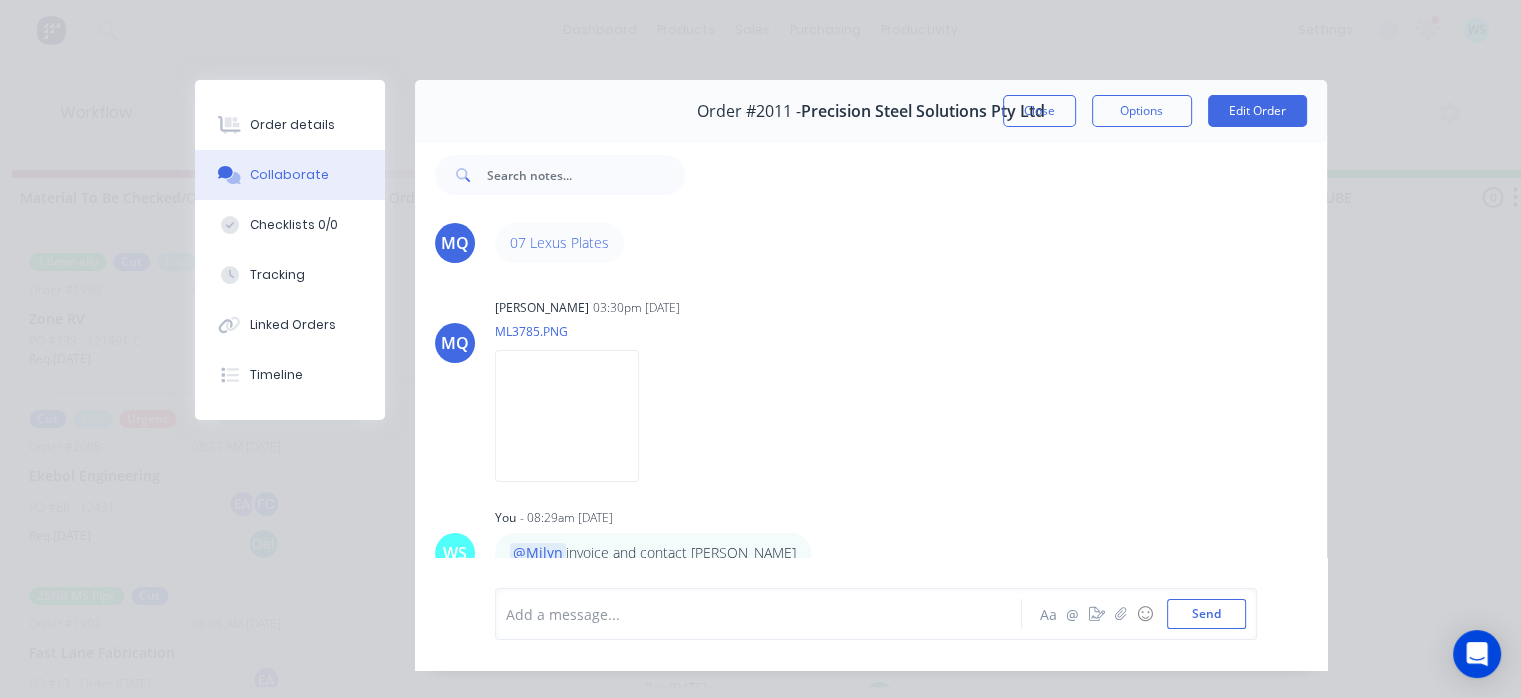 click on "Order details" at bounding box center [290, 125] 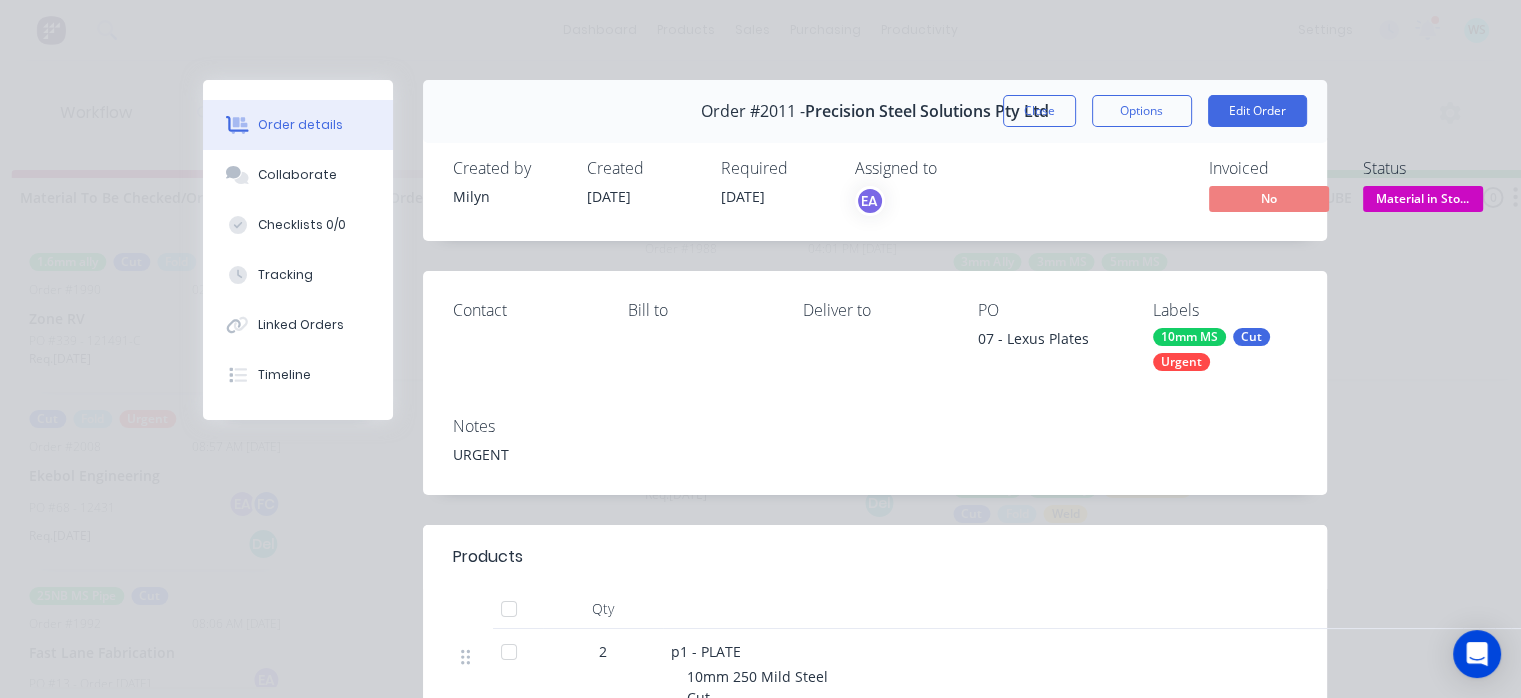 click on "Material in Sto..." at bounding box center [1423, 198] 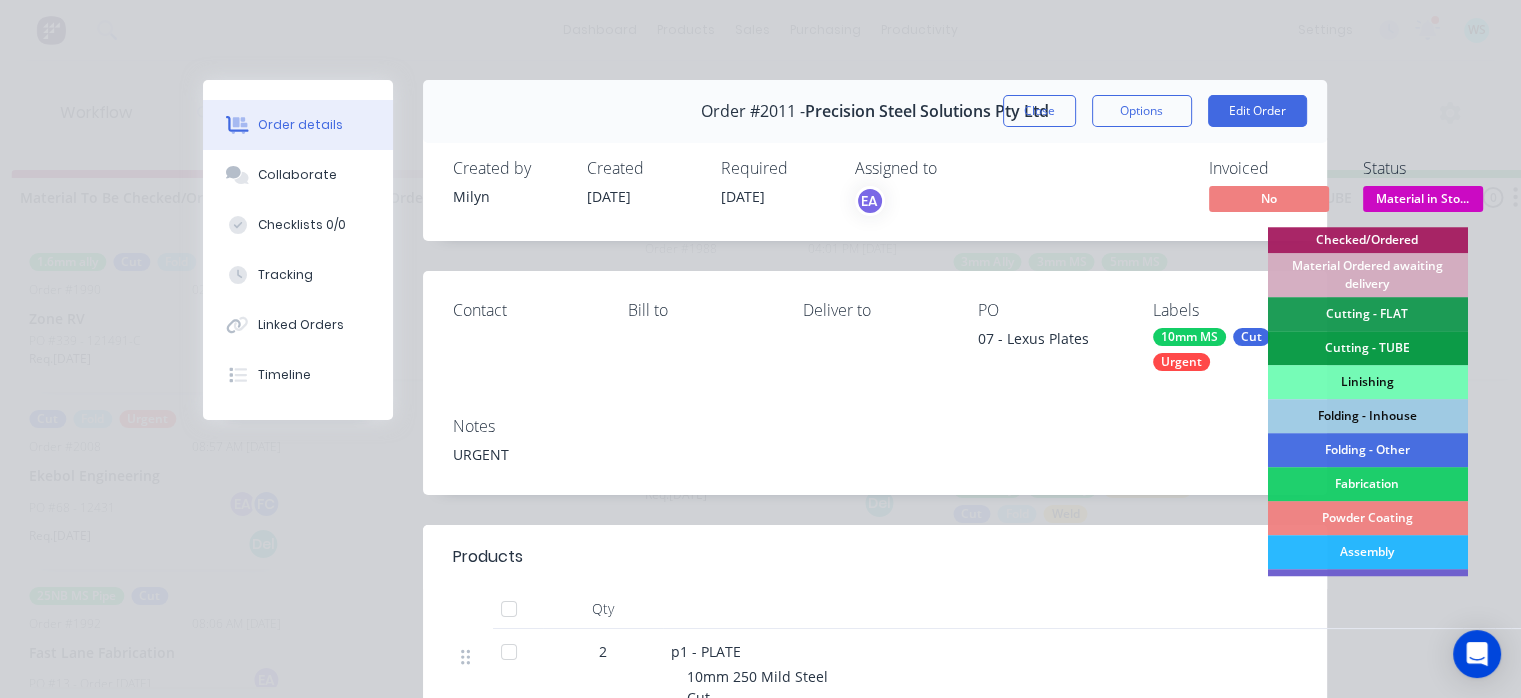 scroll, scrollTop: 587, scrollLeft: 0, axis: vertical 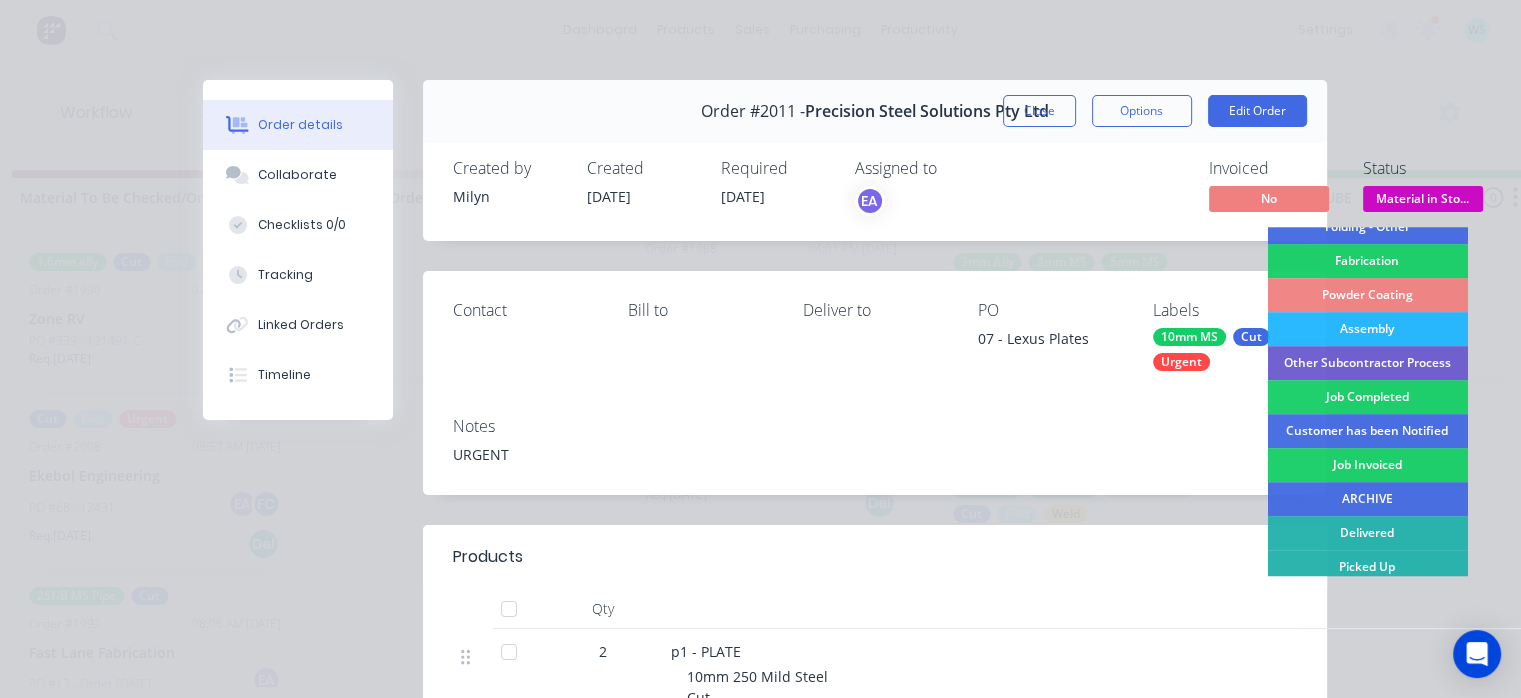 click on "Job Completed" at bounding box center [1367, 397] 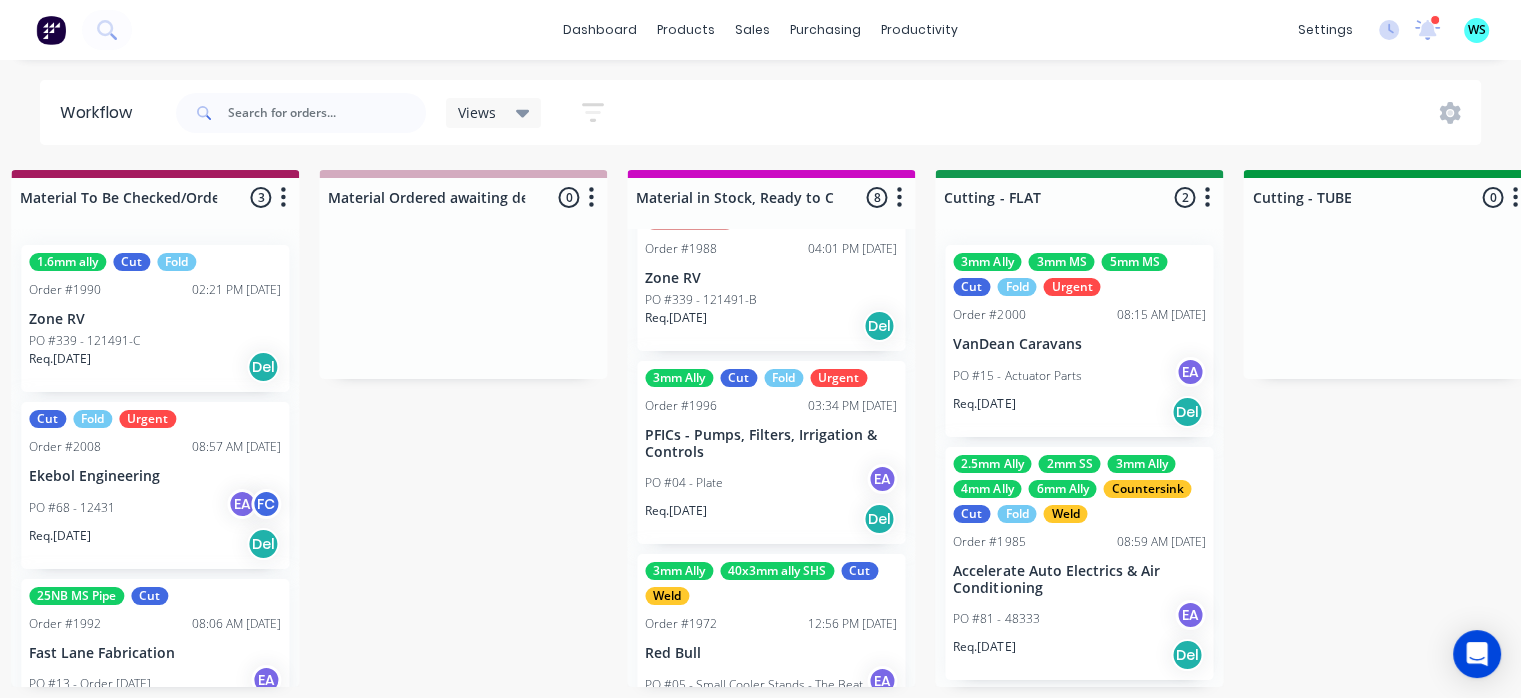click on "dashboard products sales purchasing productivity dashboard products Product Catalogue Materials sales Sales Orders Customers Price Level Manager purchasing Purchase Orders Suppliers productivity Workflow Planner Delivery Scheduling Timesheets settings 1 new notifications Mark all as read [PERSON_NAME]  mentioned you in a message Ekebol Engineering Order  # 2008 PO  68 - 12431
08:57am [DATE]   [PERSON_NAME]  mentioned you in a message MORPHD Order  # 1763 PO  85 [PERSON_NAME] 06:20pm [DATE]   [PERSON_NAME] [PERSON_NAME]  mentioned you in a message Ekebol Engineering Order  # 2009 PO  69 - 12433 01:49pm [DATE]   [PERSON_NAME] [PERSON_NAME]  mentioned you in a message Ekebol Engineering Order  # 2008 PO  68 - 12431
01:42pm [DATE]   [PERSON_NAME]  mentioned you in a message Precision Steel Solutions Pty Ltd Order  # 1960 PO  06 - 513 Brickfield
02:46pm [DATE]   [PERSON_NAME]  mentioned you in a message Accelerate Auto Electrics & Air Conditioning Order  # 1985 PO  81 - 48333
02:25pm [DATE]   Milyn  mentioned you in a message Ekebol Engineering Order  # 1947 PO    #" at bounding box center (760, 30) 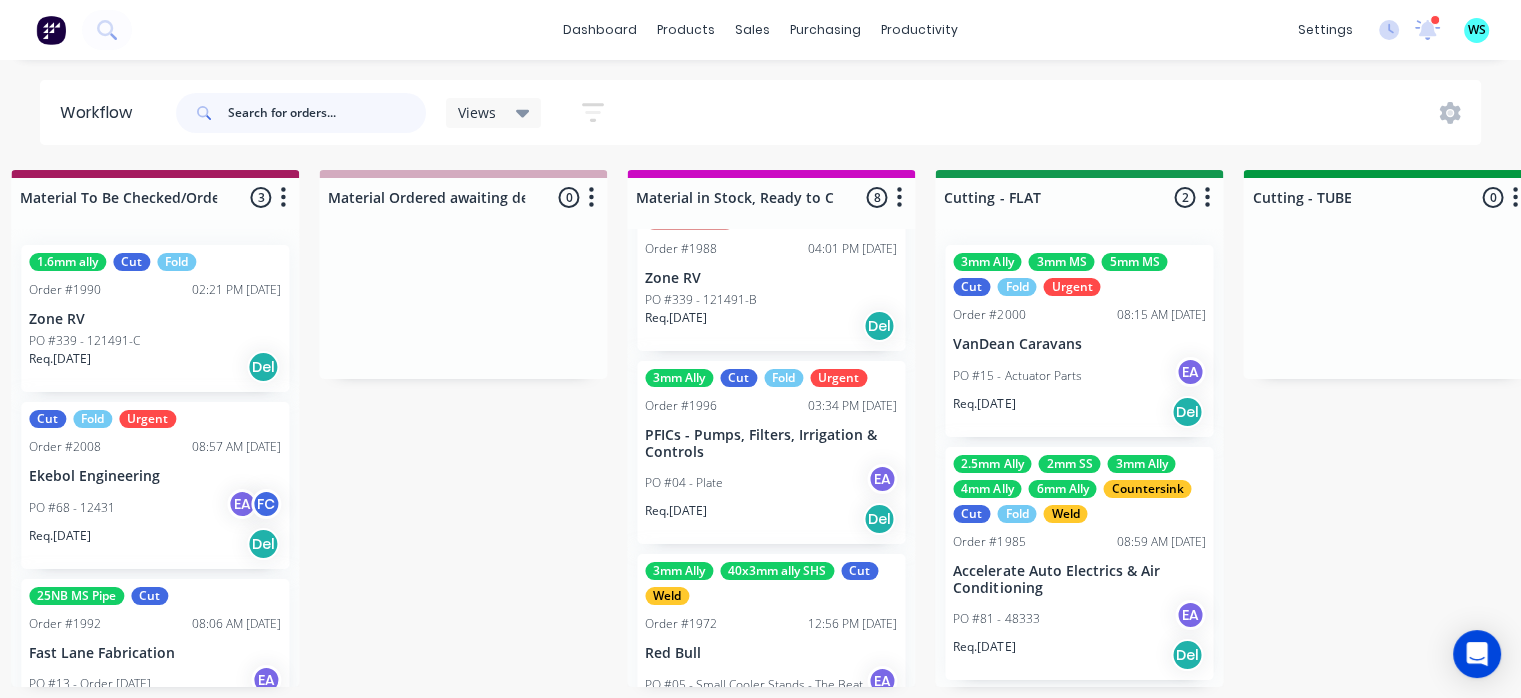 click at bounding box center [327, 113] 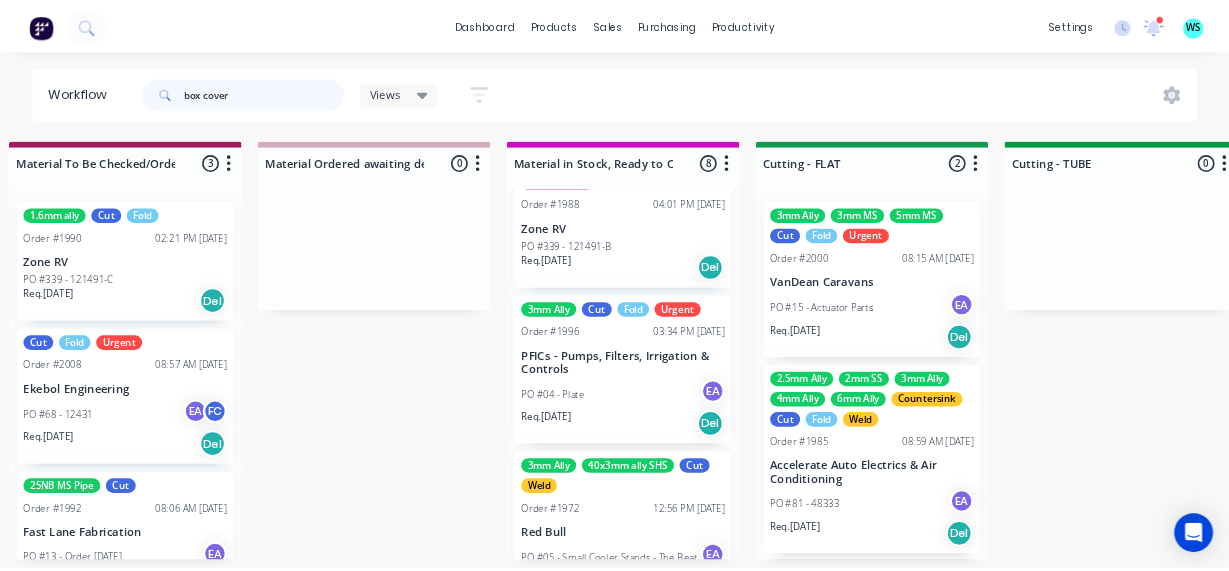 scroll, scrollTop: 0, scrollLeft: 0, axis: both 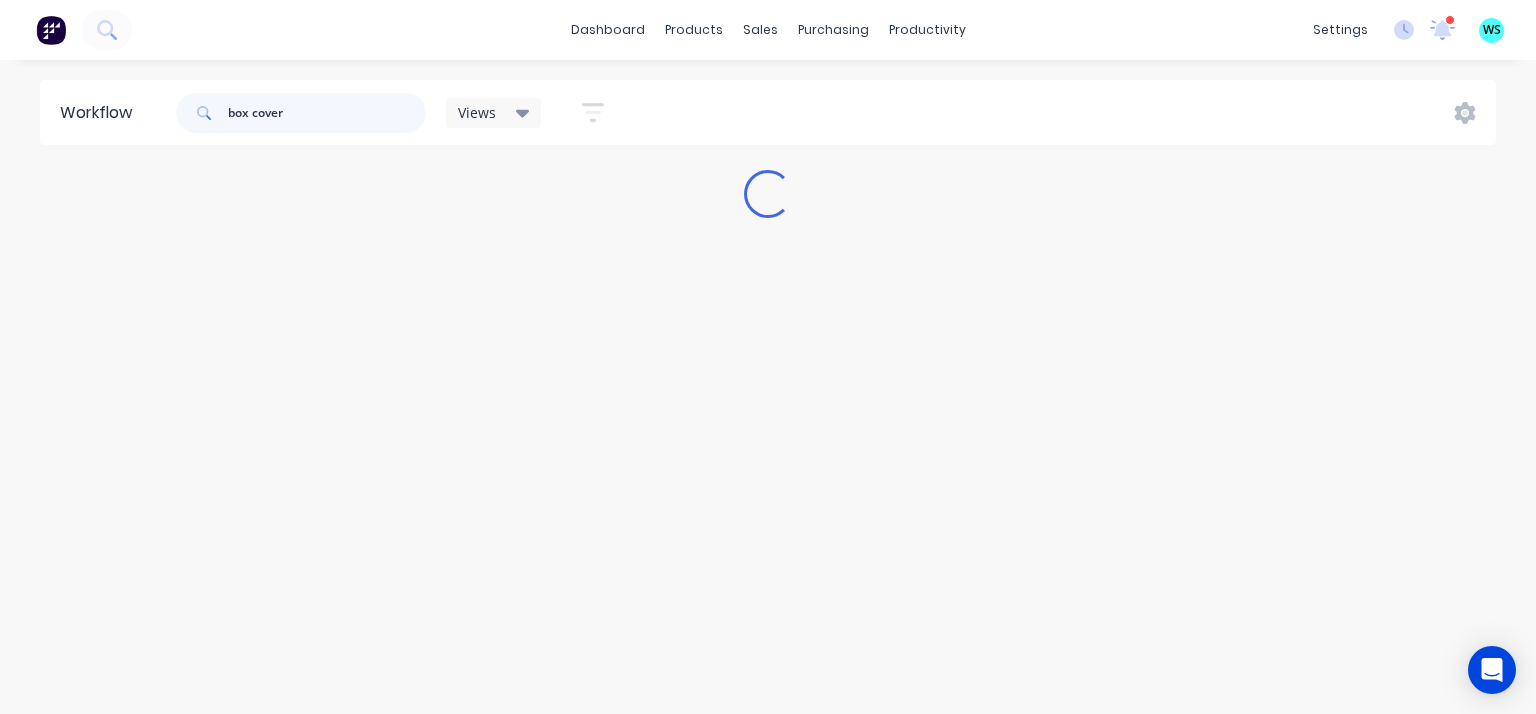 type on "box" 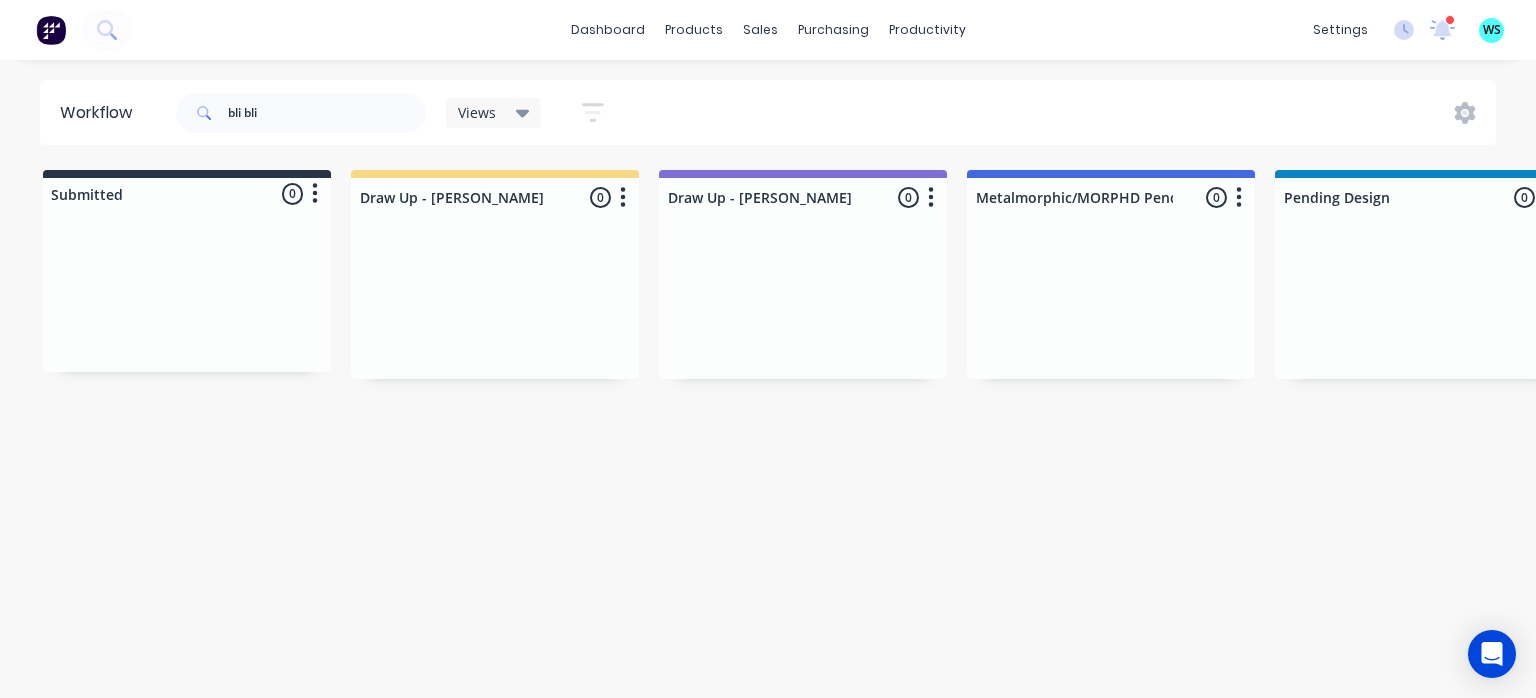 drag, startPoint x: 153, startPoint y: 697, endPoint x: 236, endPoint y: 703, distance: 83.21658 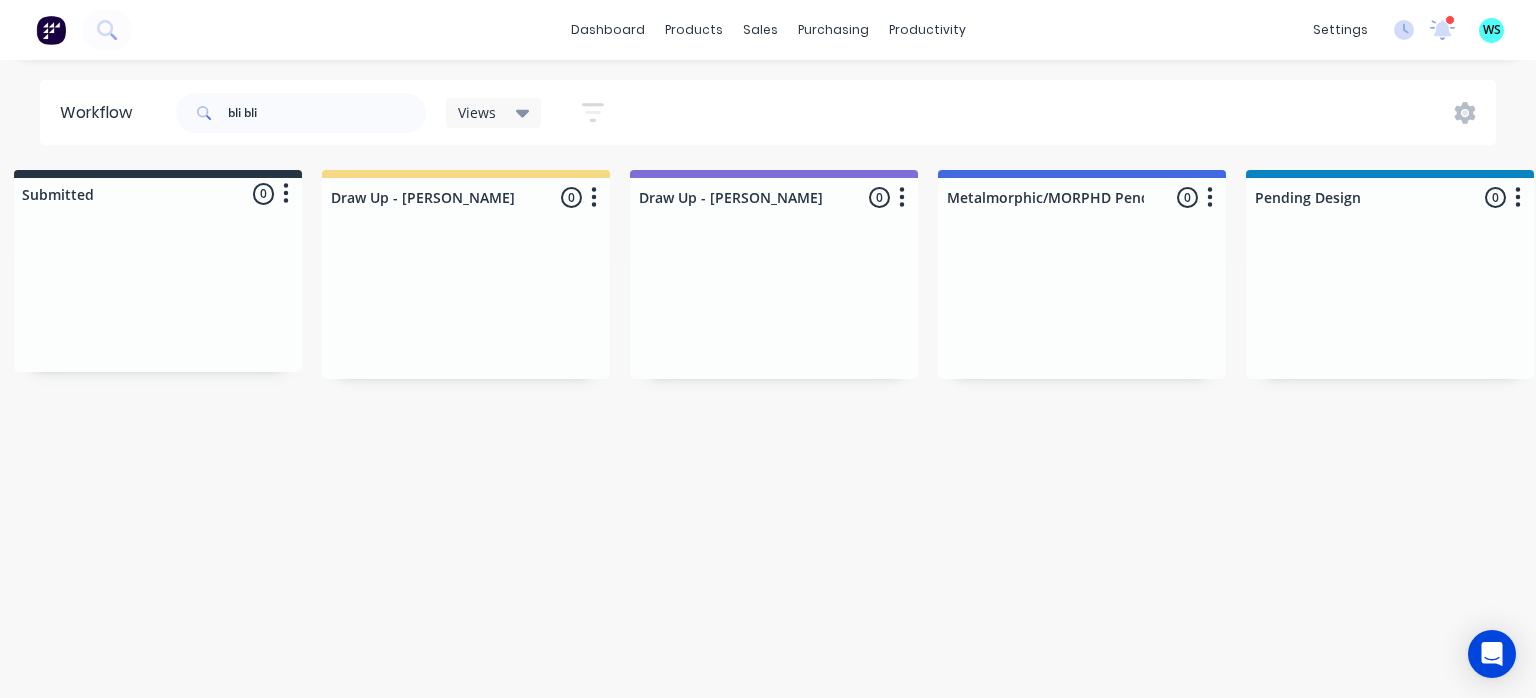 scroll, scrollTop: 0, scrollLeft: 0, axis: both 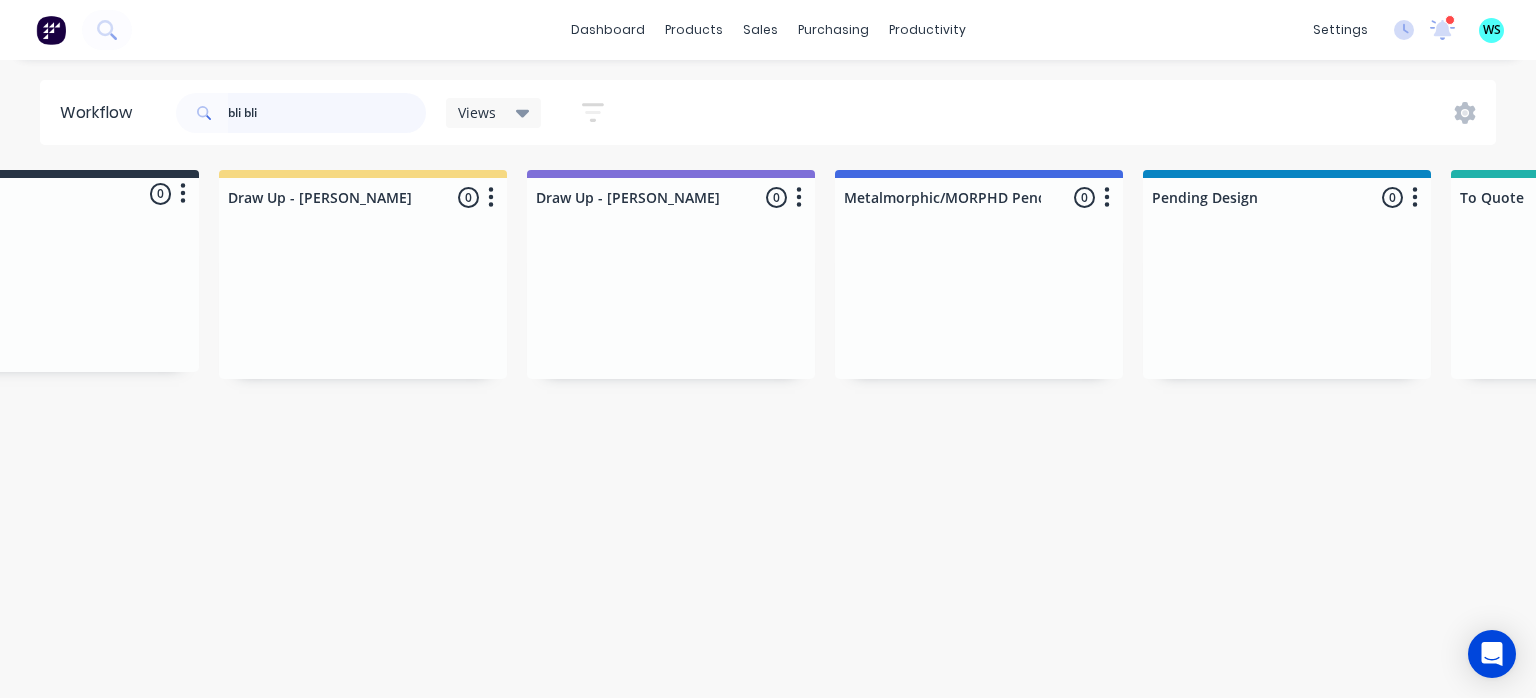 click on "bli bli" at bounding box center [327, 113] 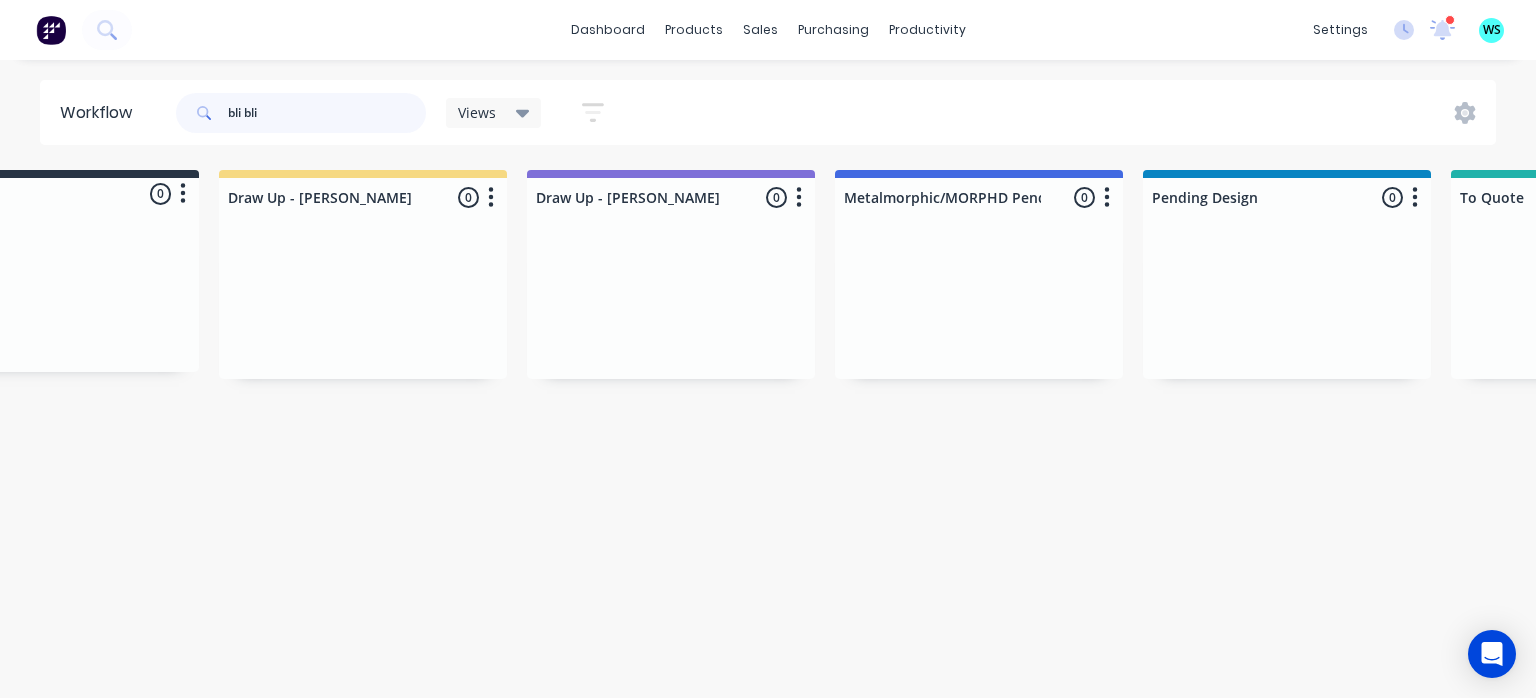 type on "bli" 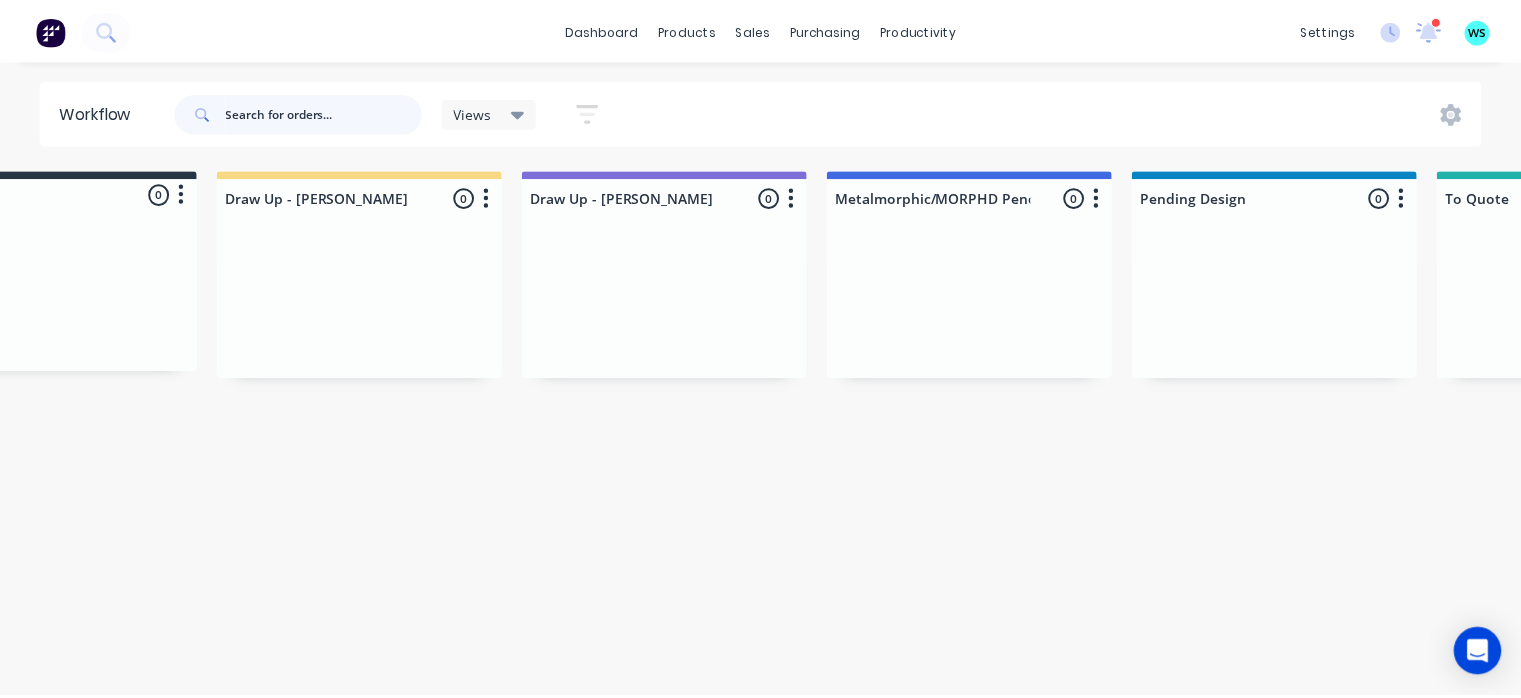 scroll, scrollTop: 0, scrollLeft: 0, axis: both 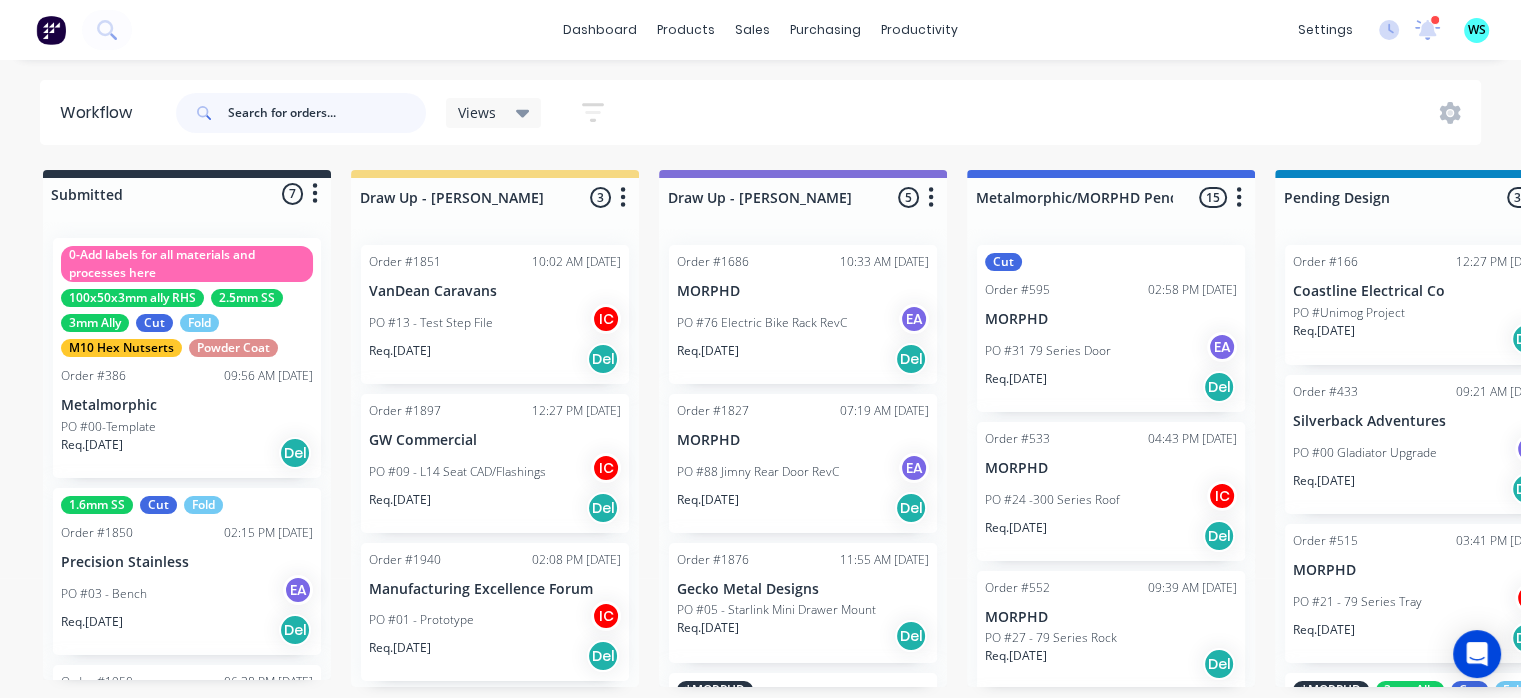 type 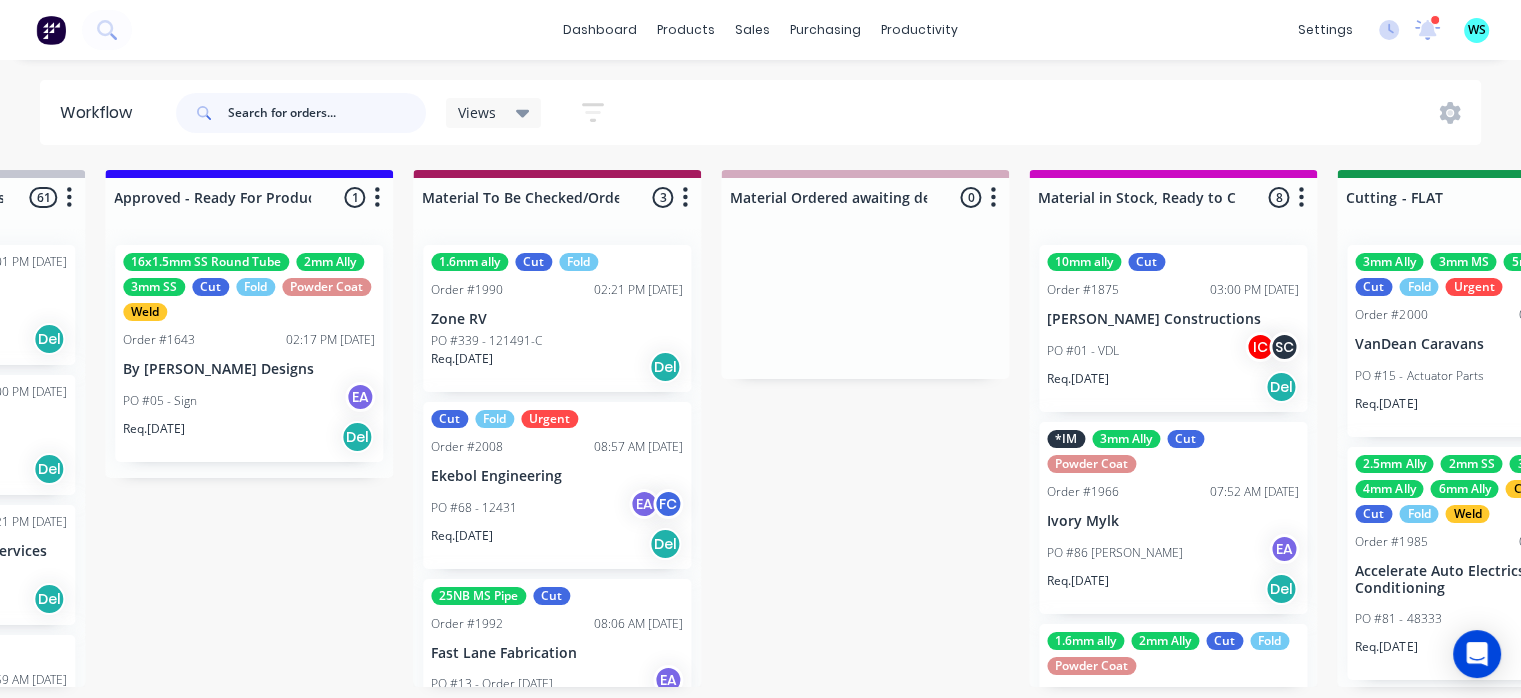 scroll, scrollTop: 0, scrollLeft: 2406, axis: horizontal 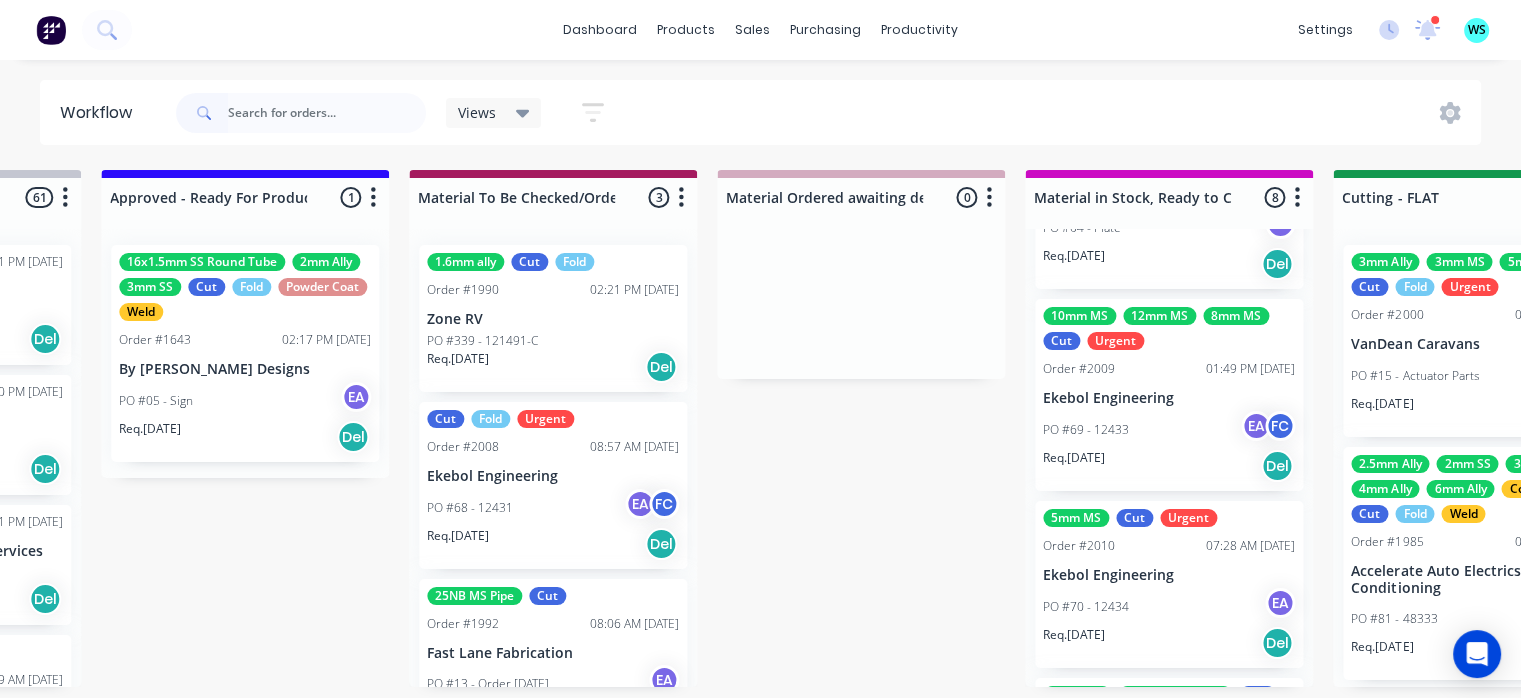 click on "5mm MS Cut Urgent Order #2010 07:28 AM [DATE] Ekebol Engineering PO #70 - 12434
EA Req. [DATE] Del" at bounding box center (1169, 584) 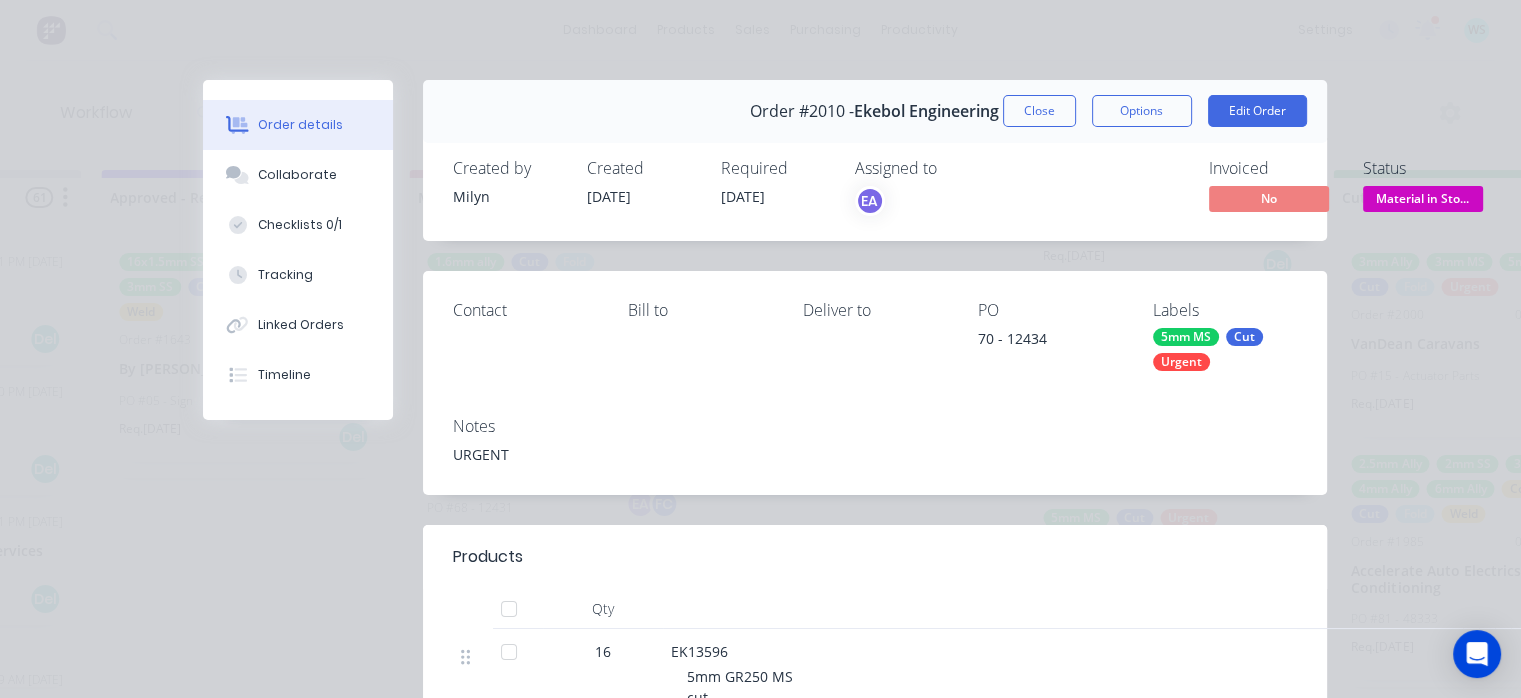 click on "Collaborate" at bounding box center (298, 175) 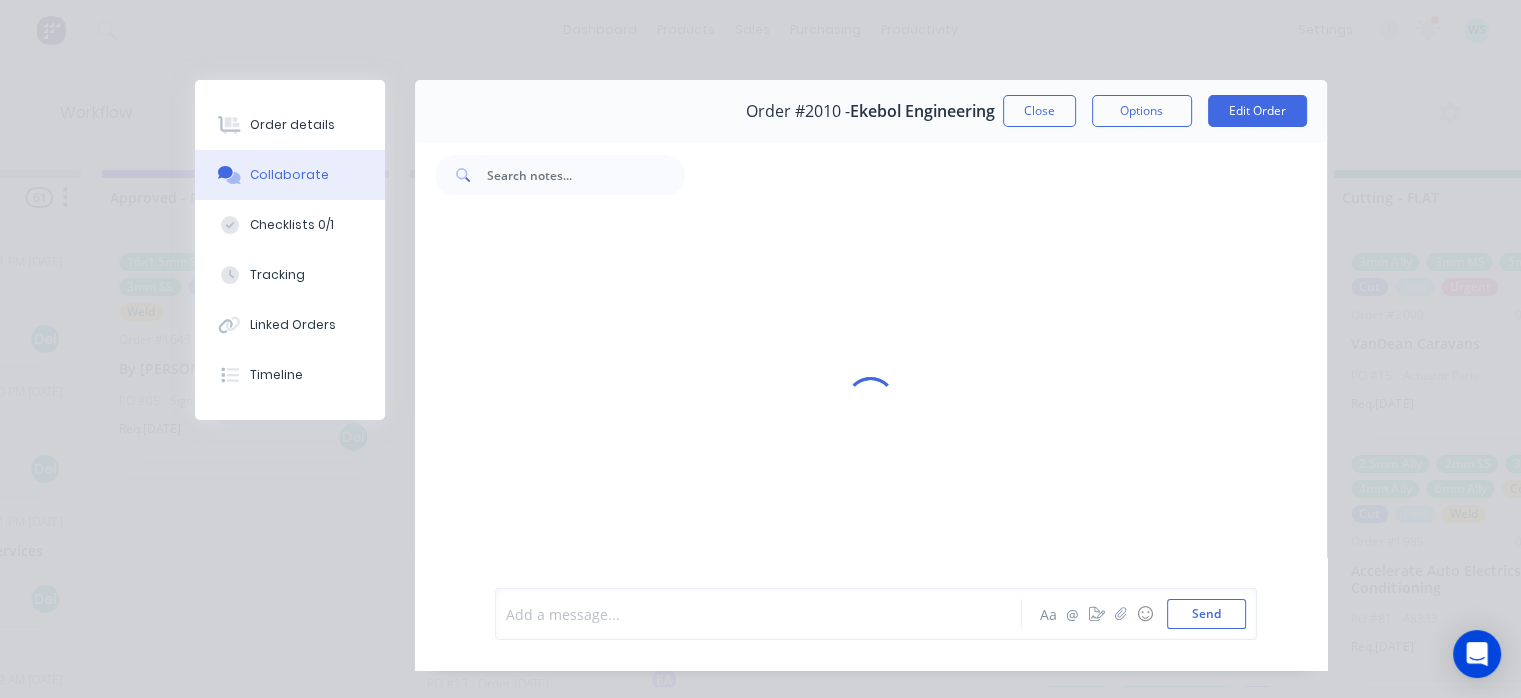 click at bounding box center (764, 614) 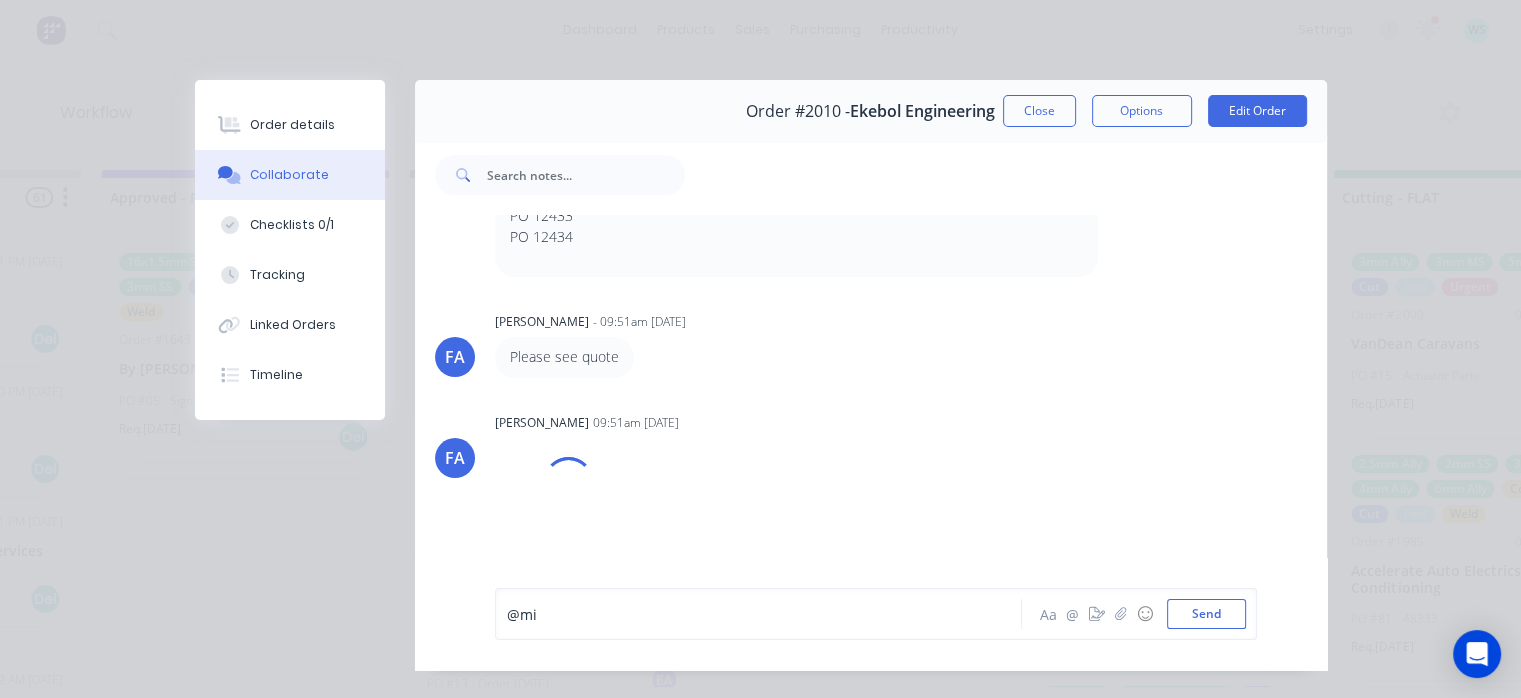 scroll, scrollTop: 450, scrollLeft: 0, axis: vertical 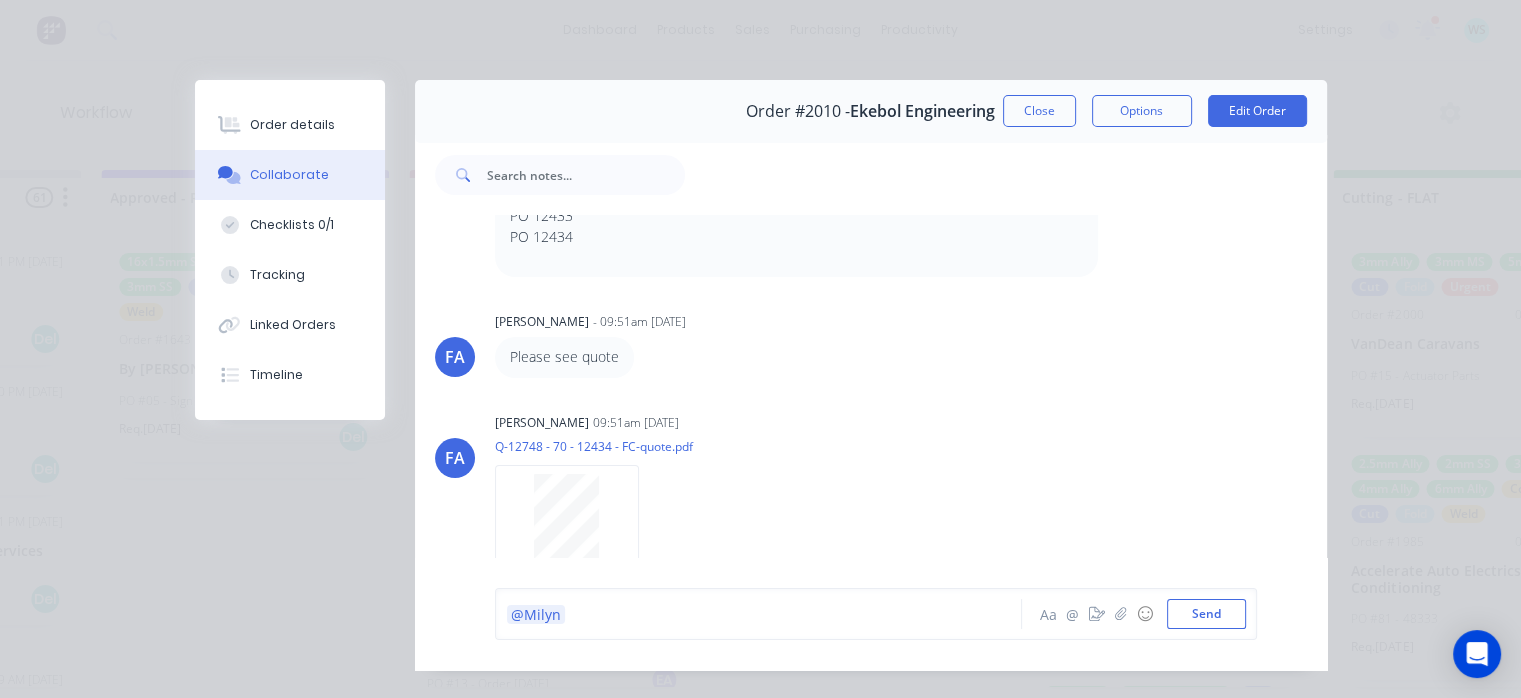 type 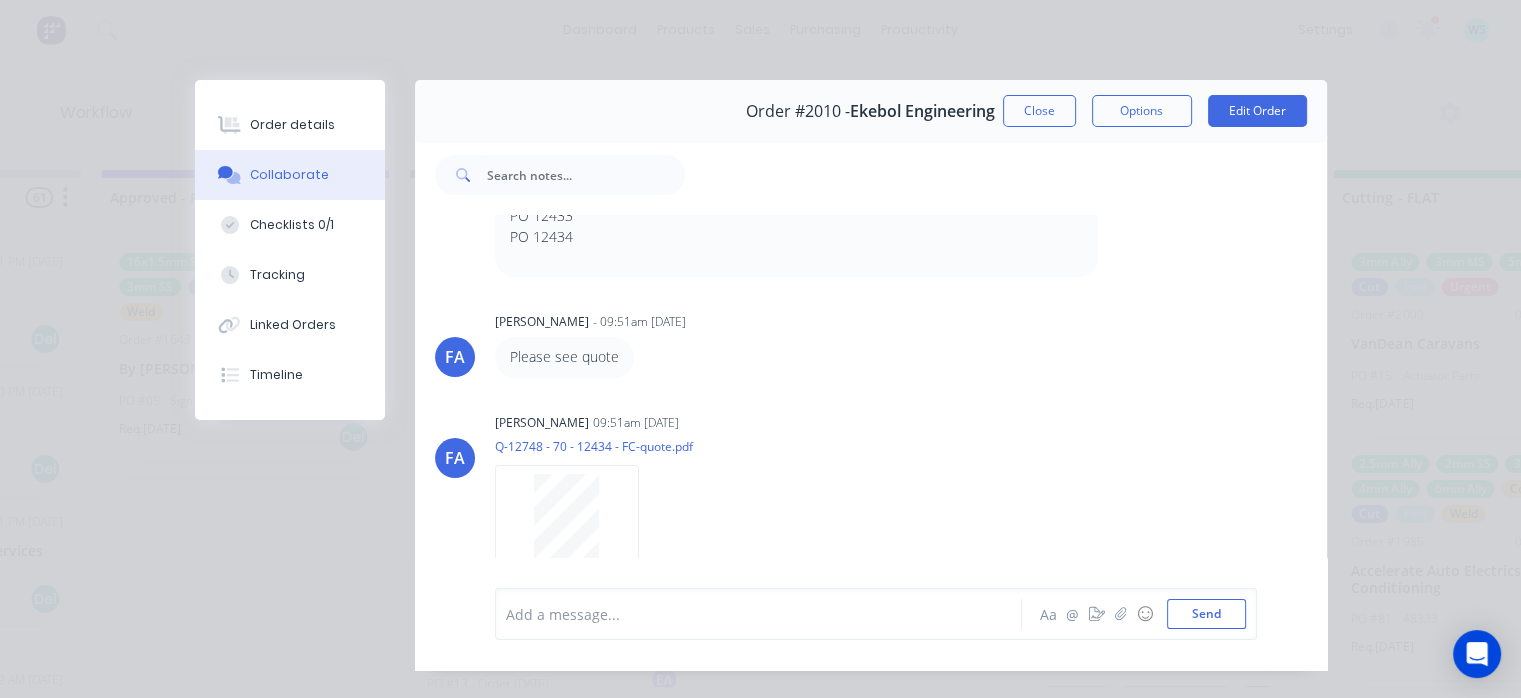 scroll, scrollTop: 564, scrollLeft: 0, axis: vertical 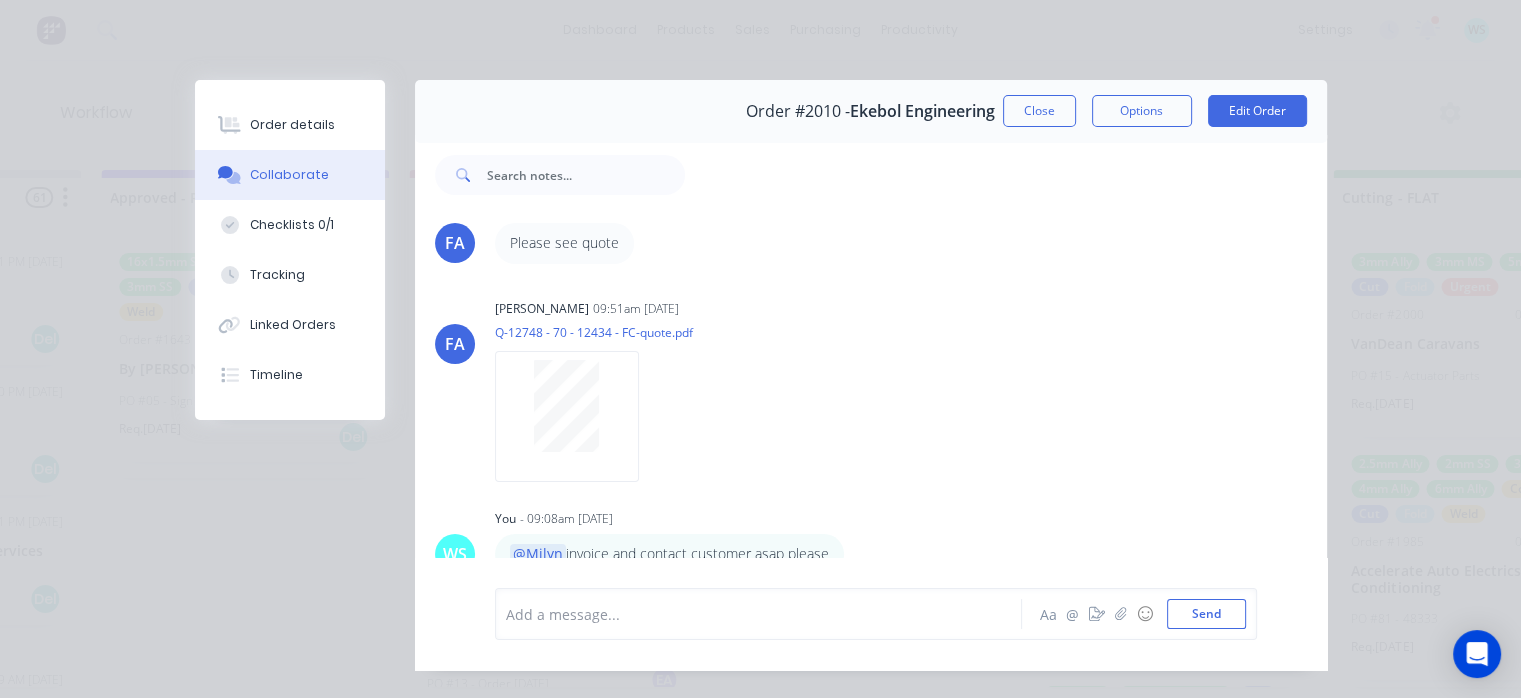 click on "Order details" at bounding box center [290, 125] 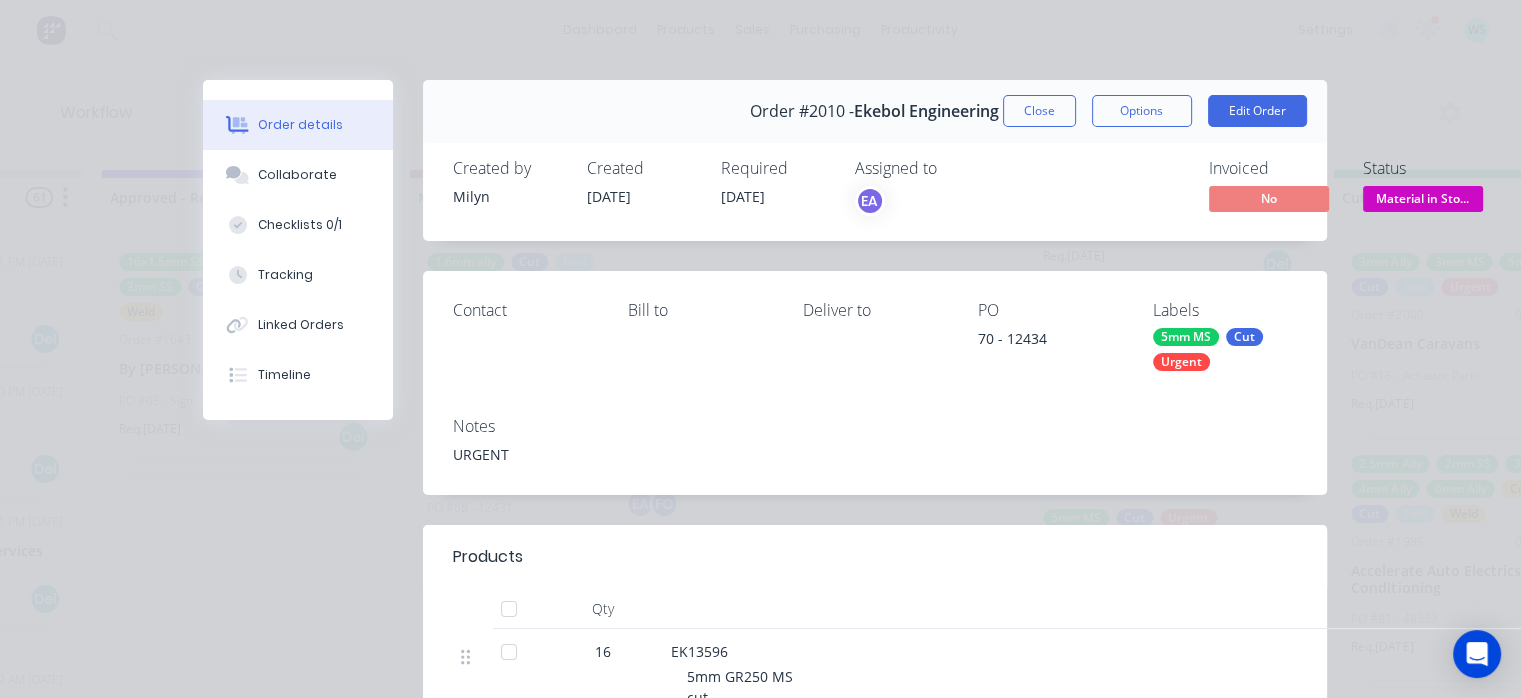 click on "Material in Sto..." at bounding box center (1423, 198) 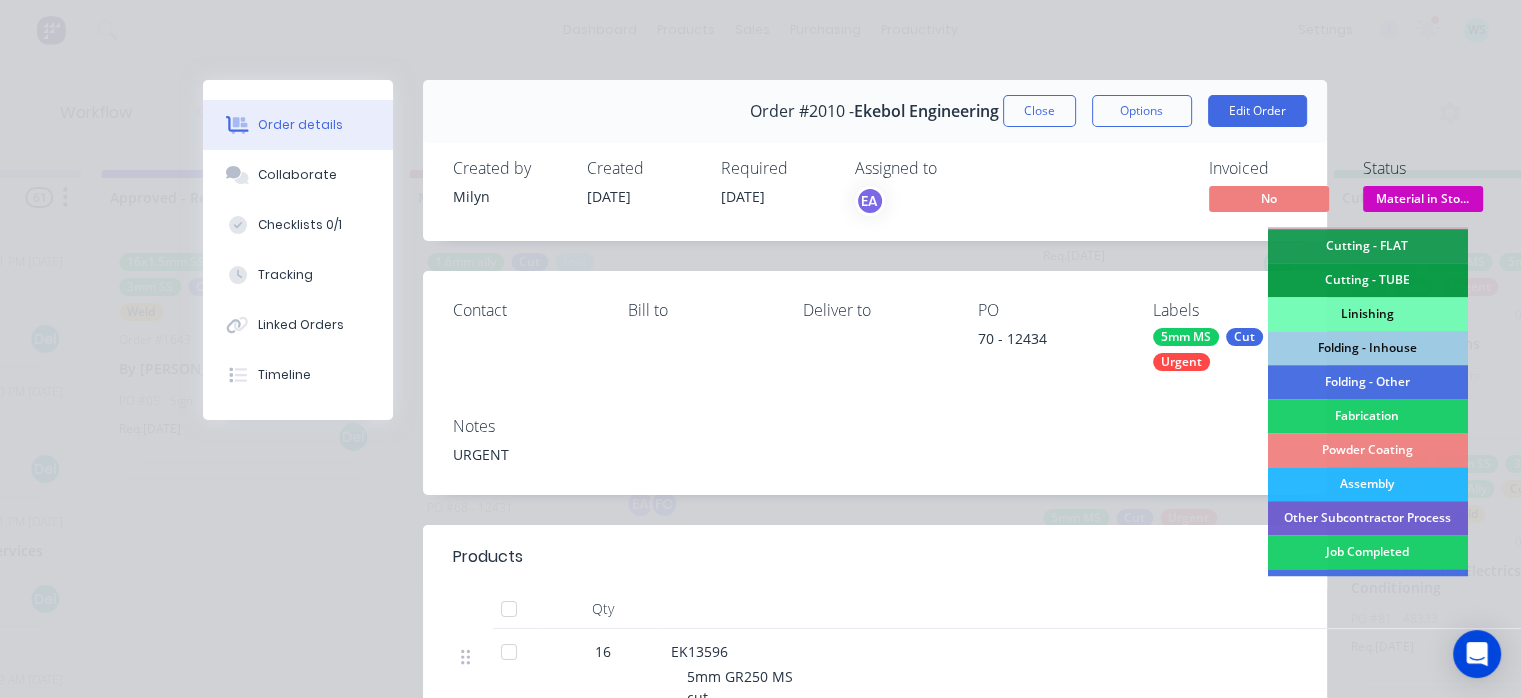 scroll, scrollTop: 587, scrollLeft: 0, axis: vertical 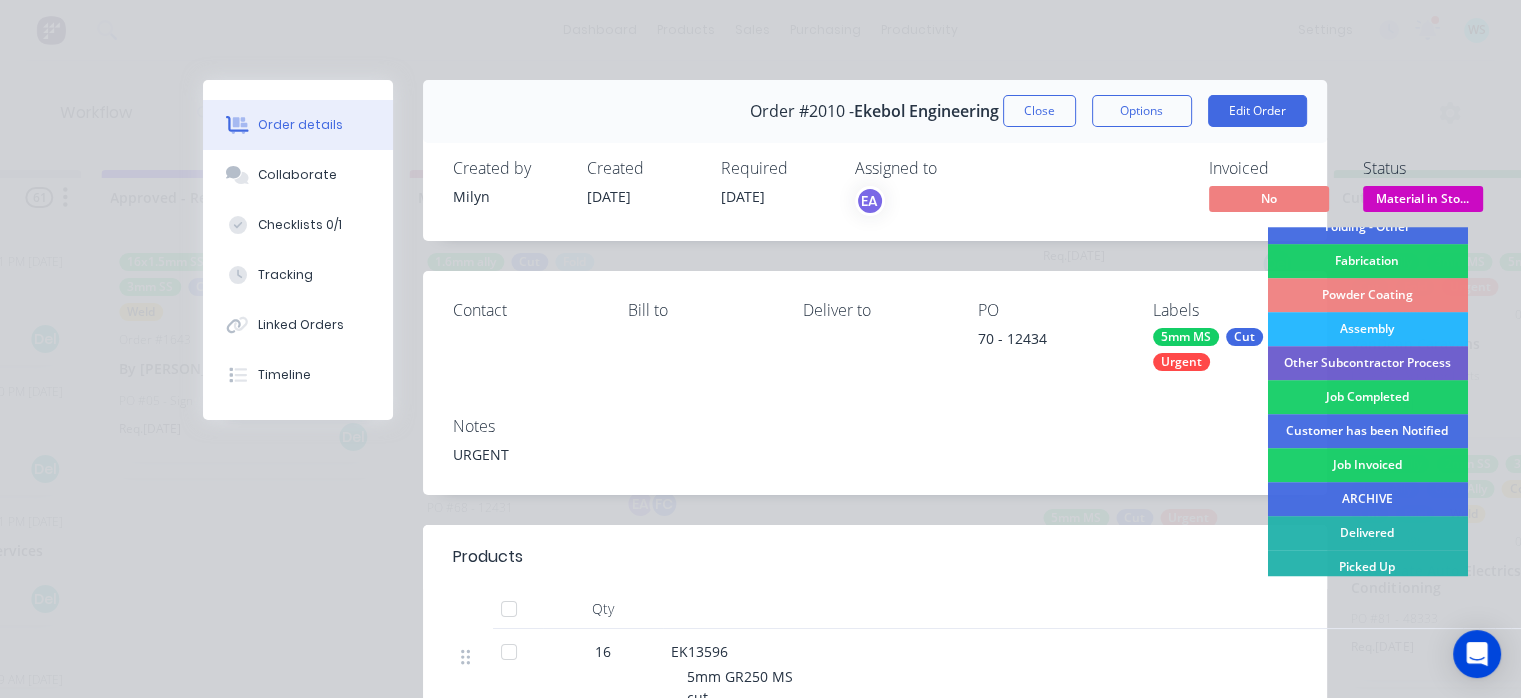click on "Job Completed" at bounding box center (1367, 397) 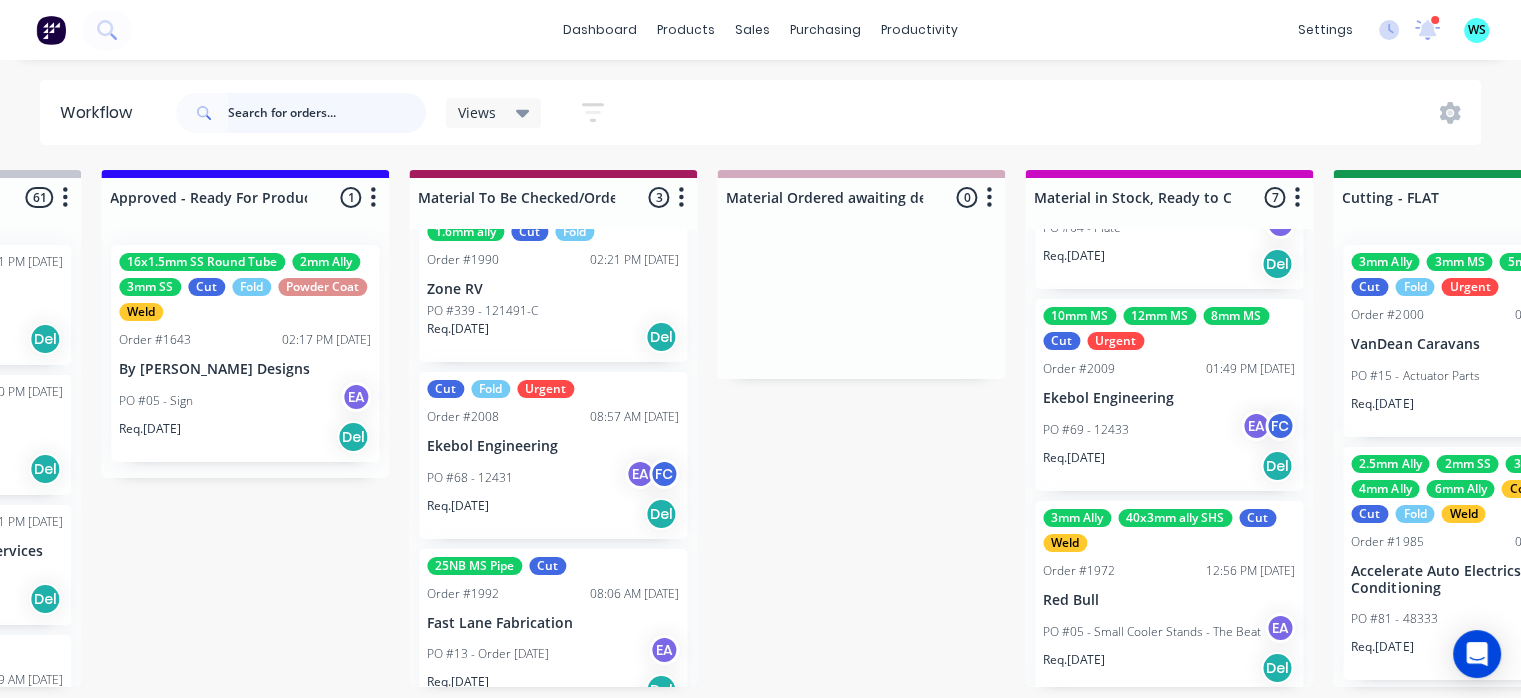scroll, scrollTop: 58, scrollLeft: 0, axis: vertical 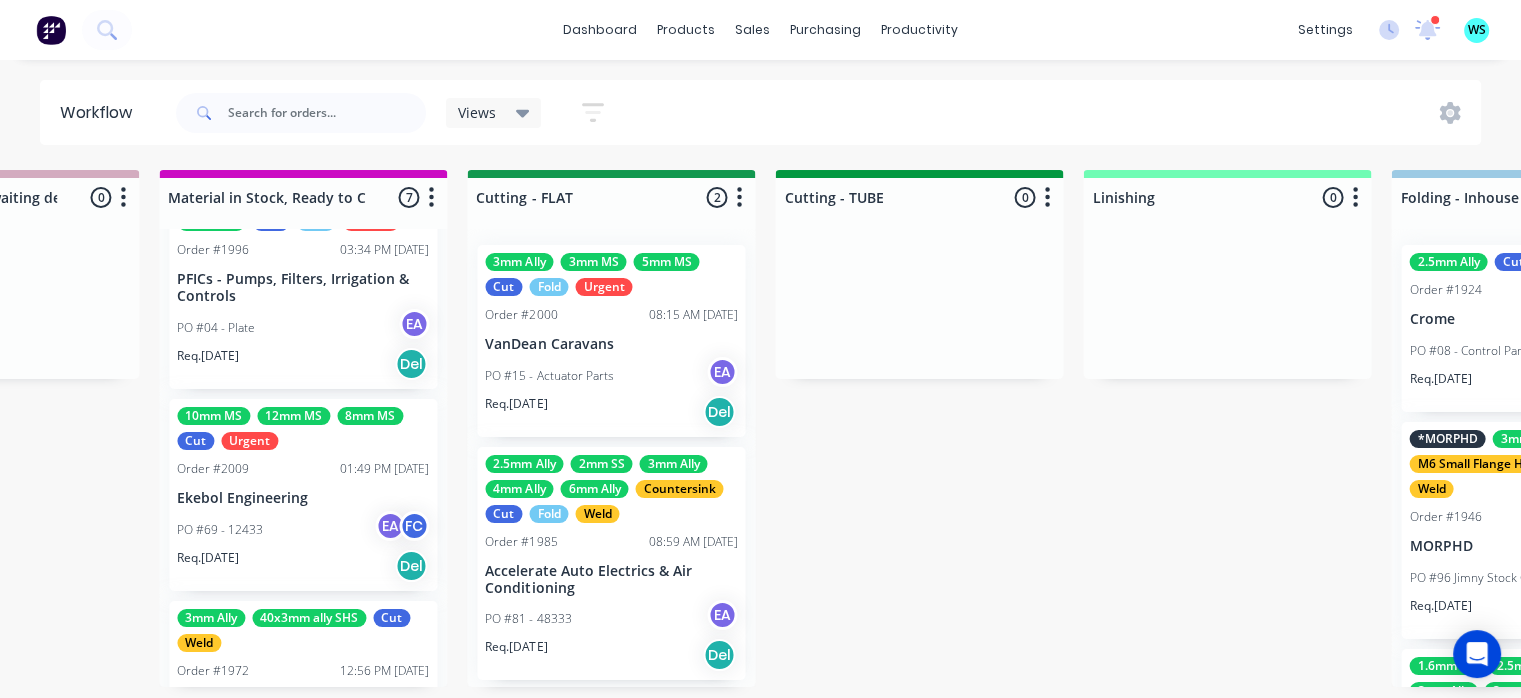 click on "Ekebol Engineering" at bounding box center [303, 498] 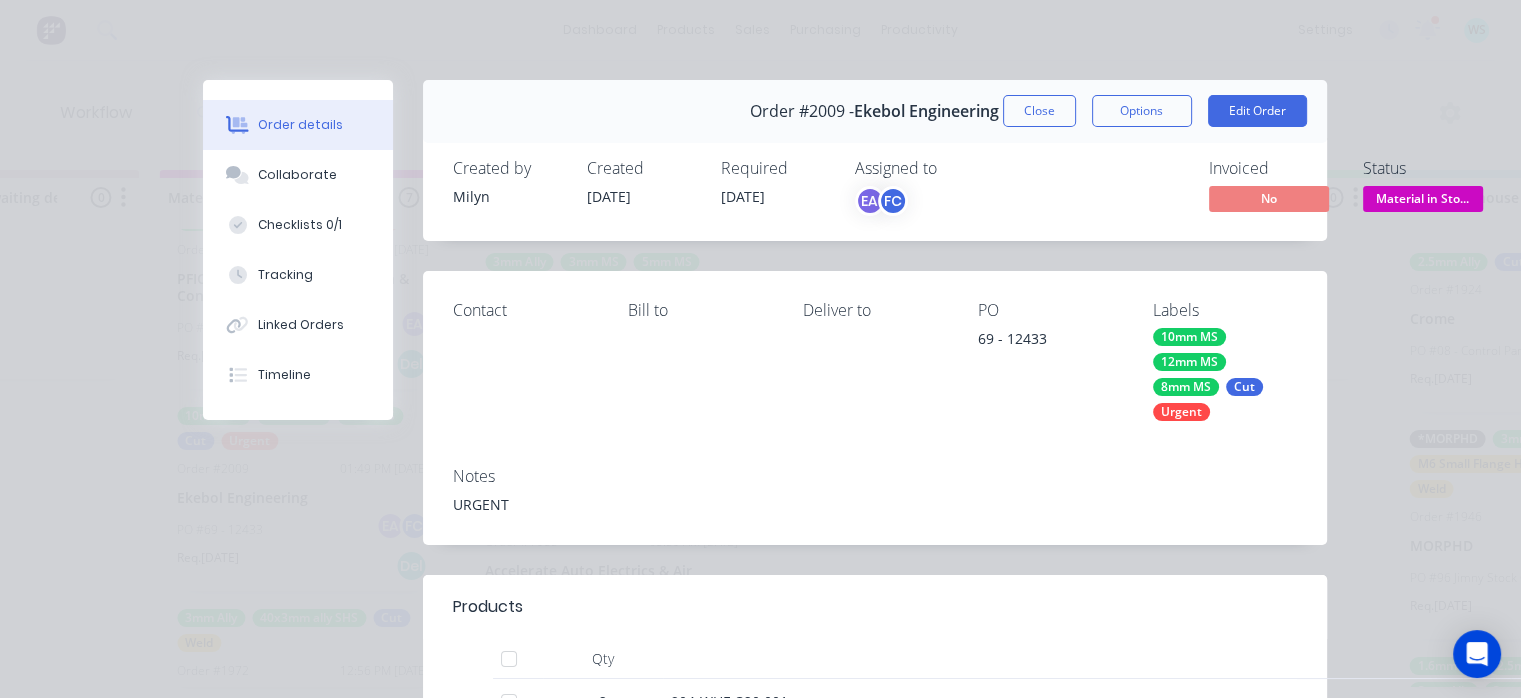 click on "Collaborate" at bounding box center [298, 175] 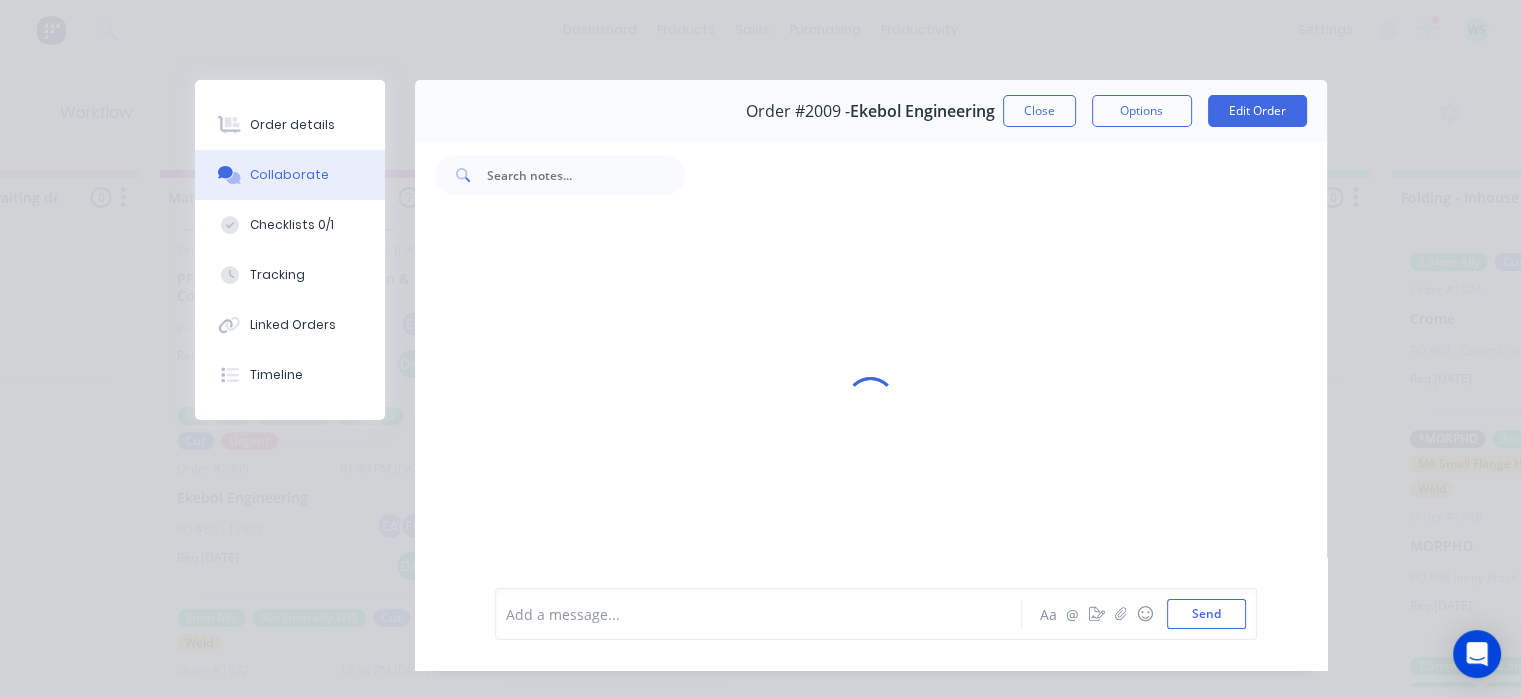 click on "Add a message... Aa @ ☺ Send" at bounding box center [876, 614] 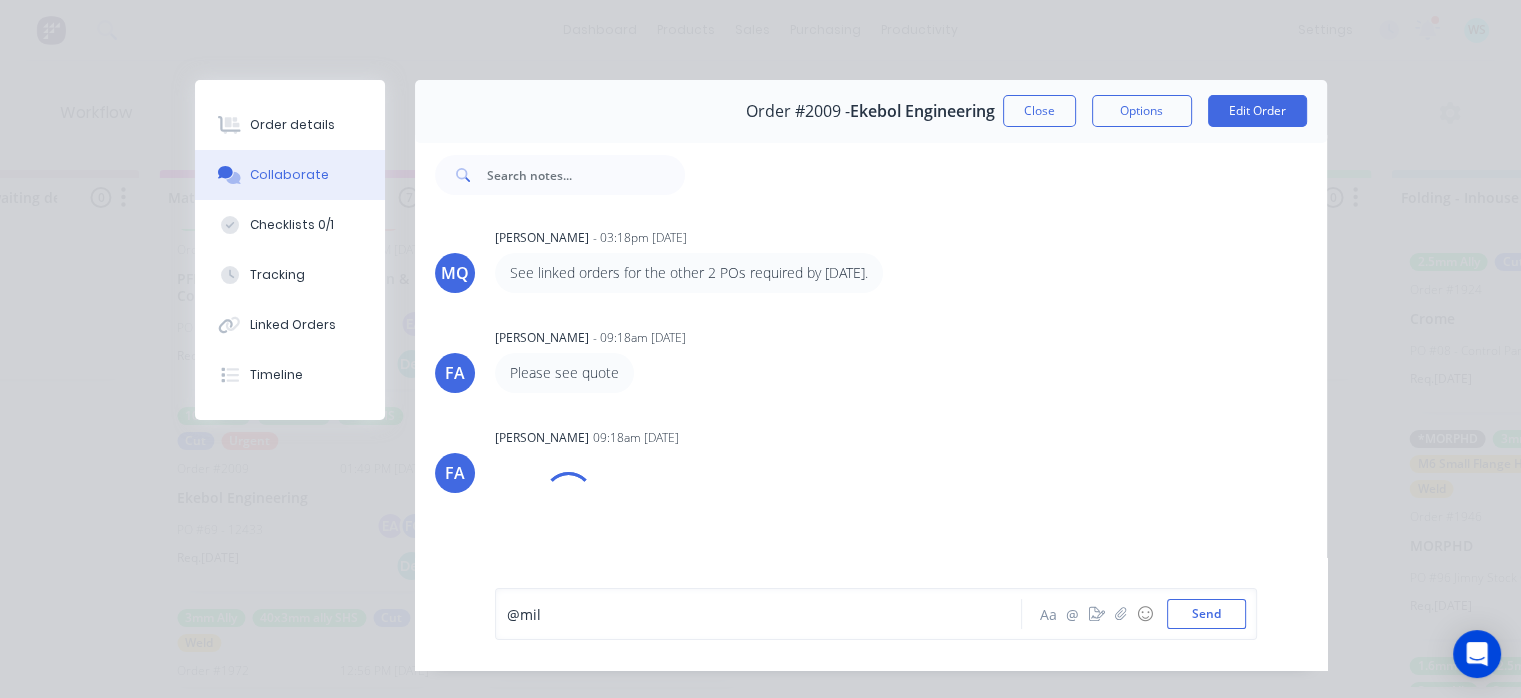 scroll, scrollTop: 659, scrollLeft: 0, axis: vertical 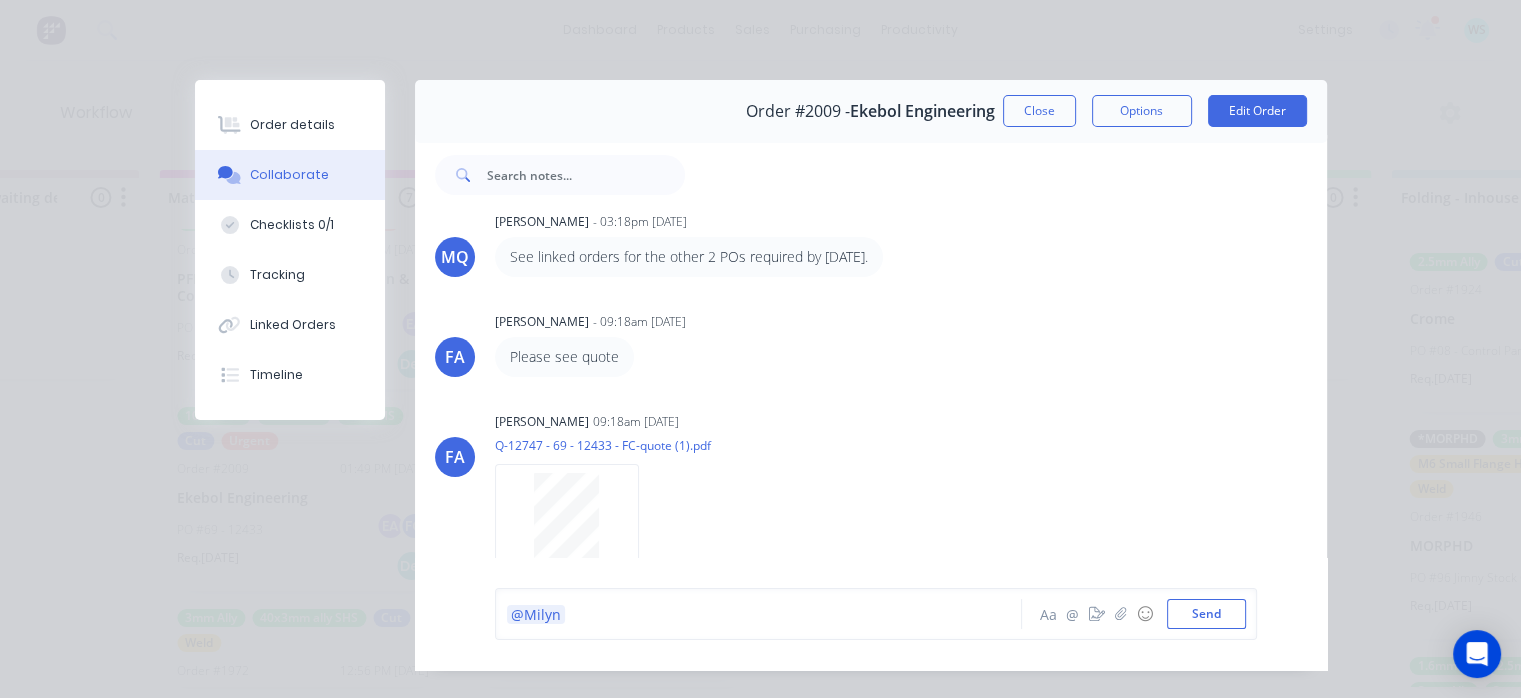 type 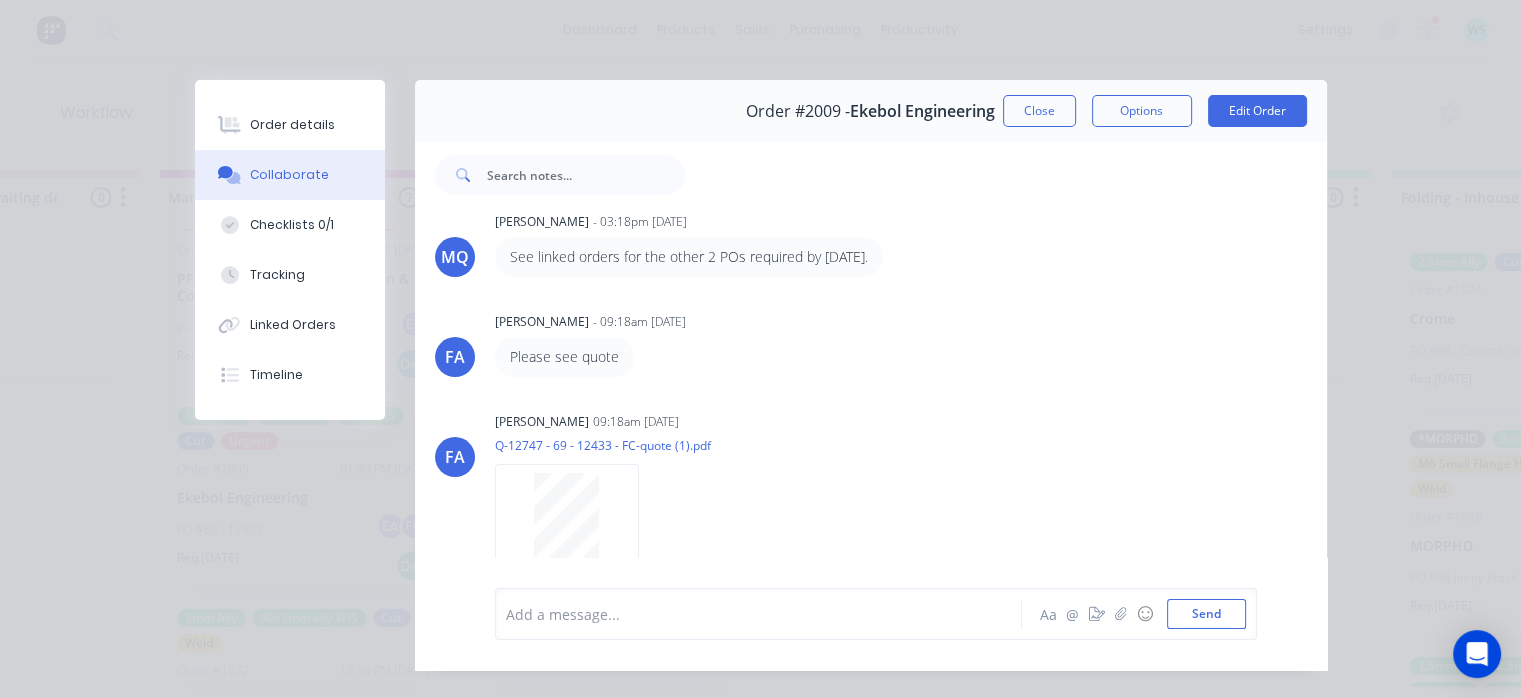 scroll, scrollTop: 772, scrollLeft: 0, axis: vertical 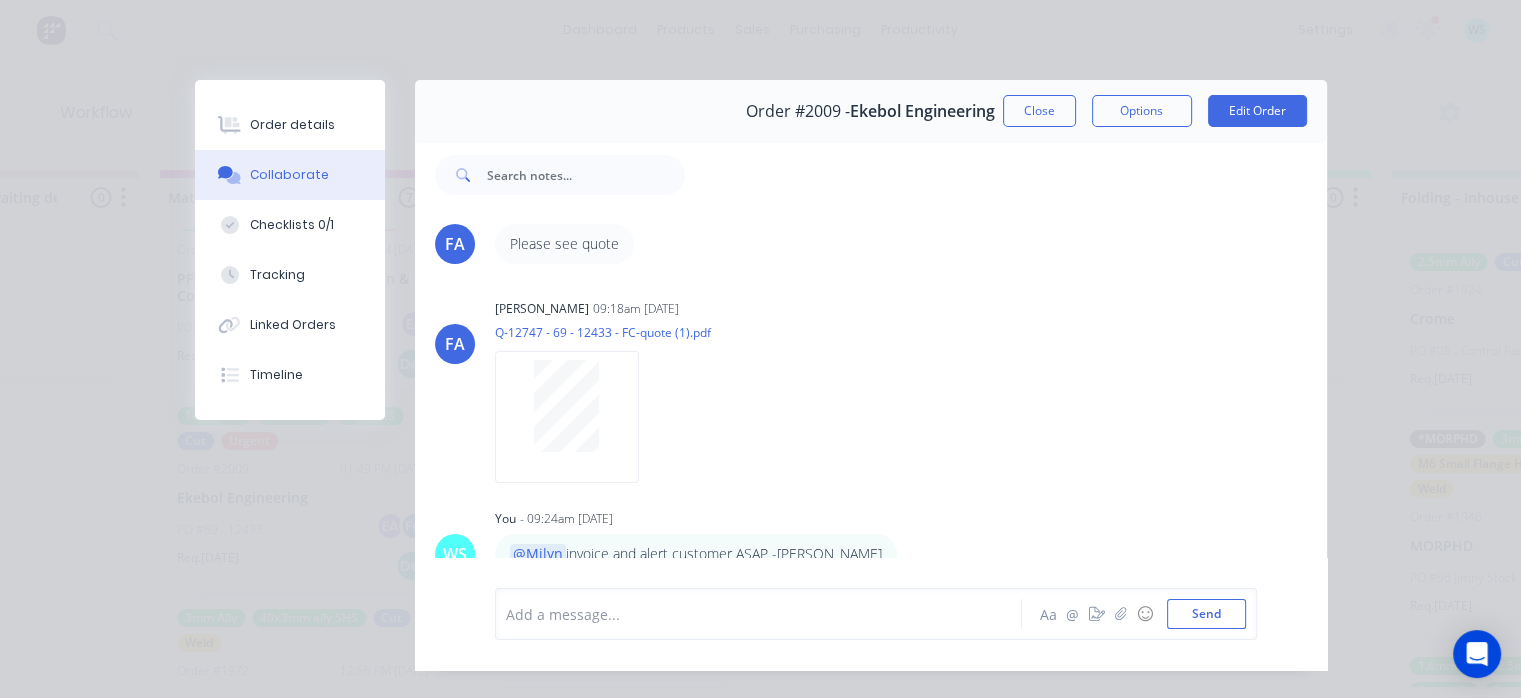 click on "Order details" at bounding box center (290, 125) 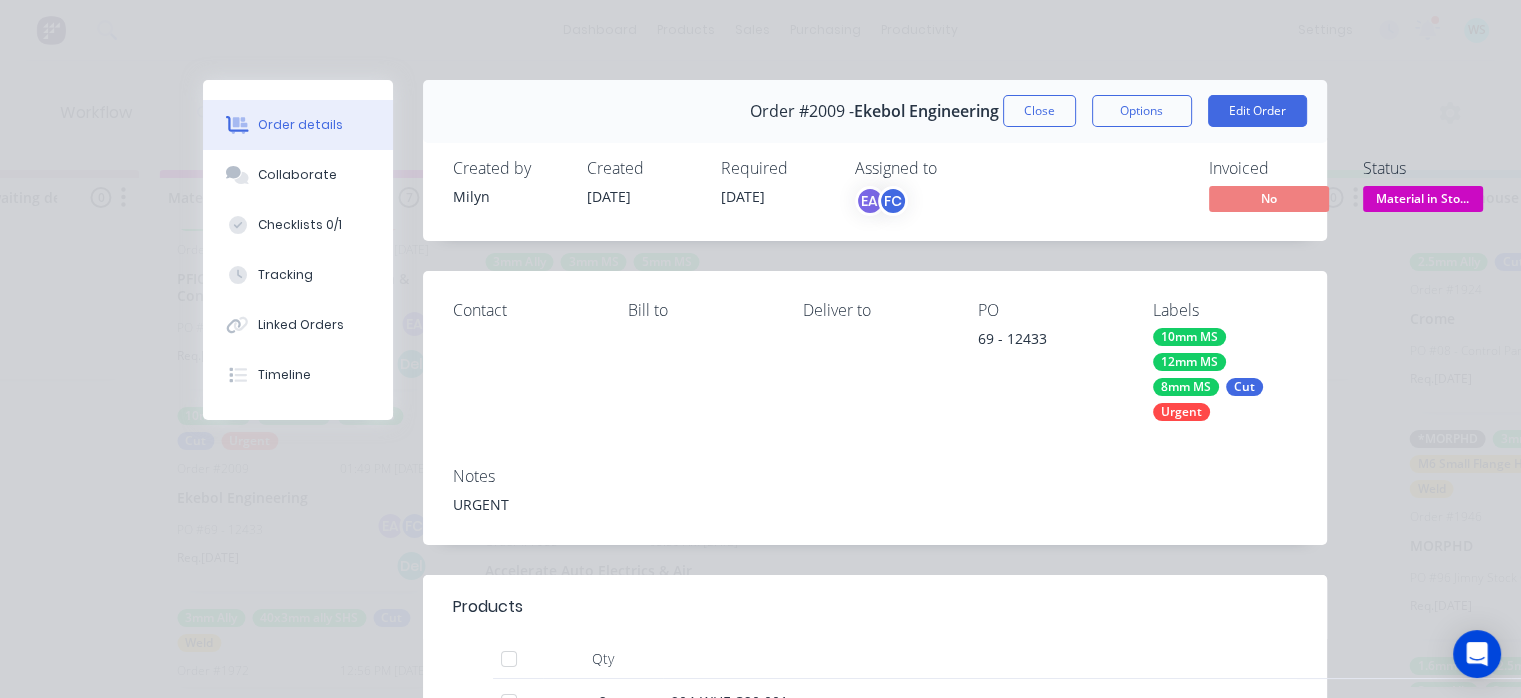 click on "Material in Sto..." at bounding box center [1423, 198] 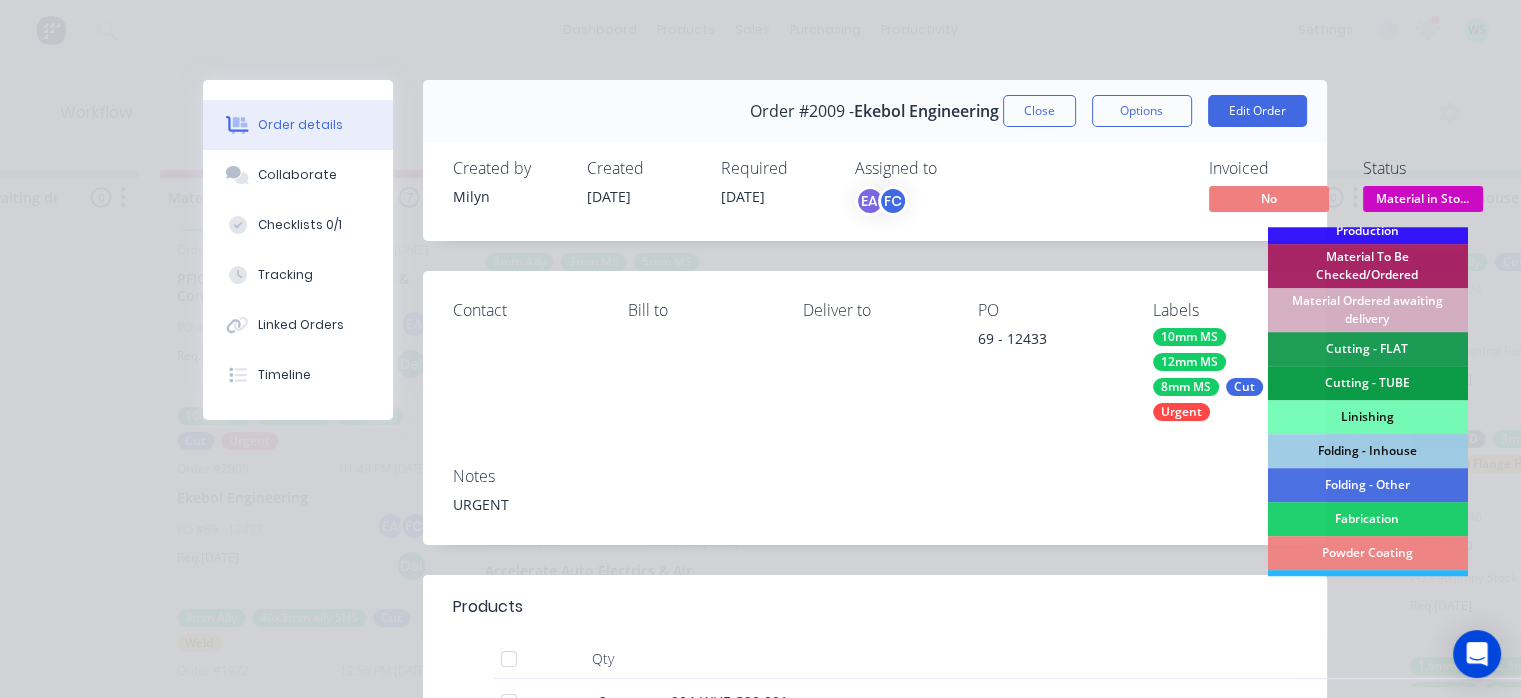 scroll, scrollTop: 500, scrollLeft: 0, axis: vertical 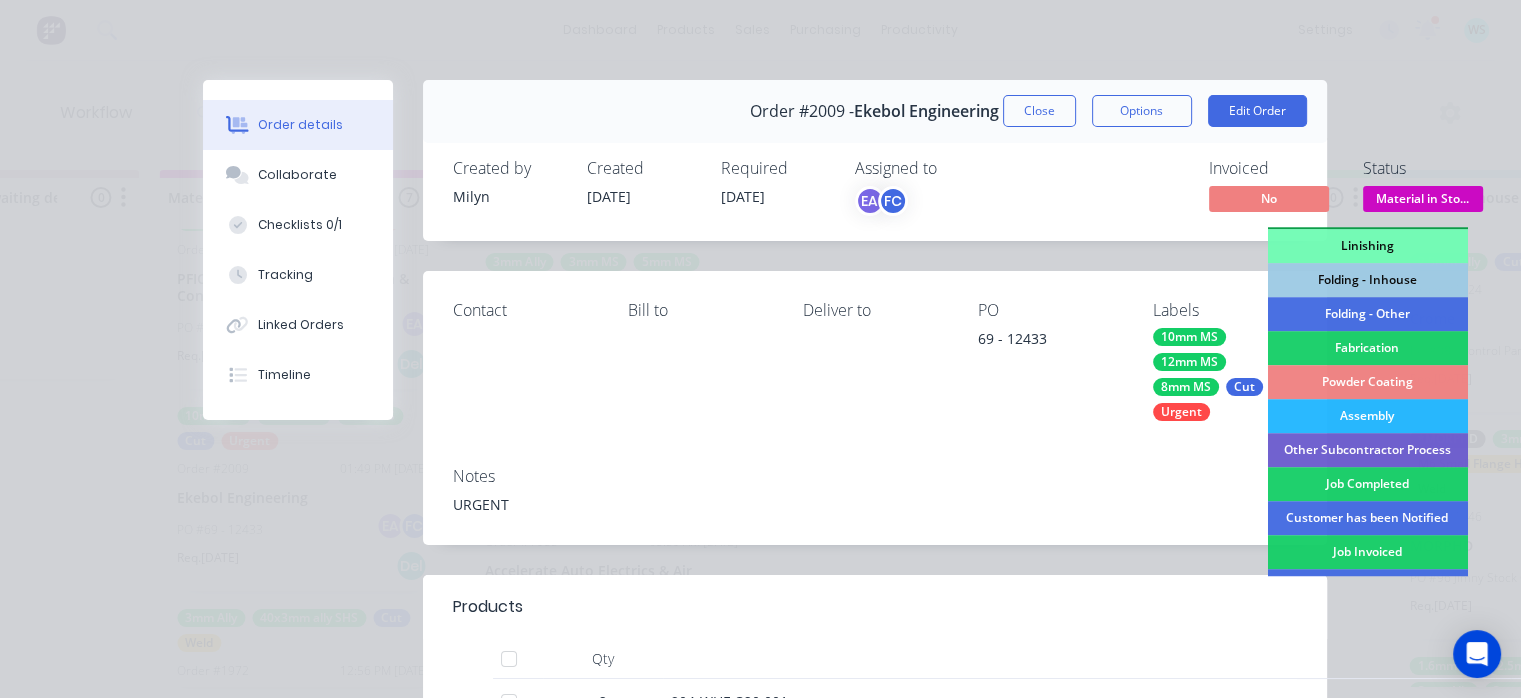 click on "Job Completed" at bounding box center [1367, 484] 